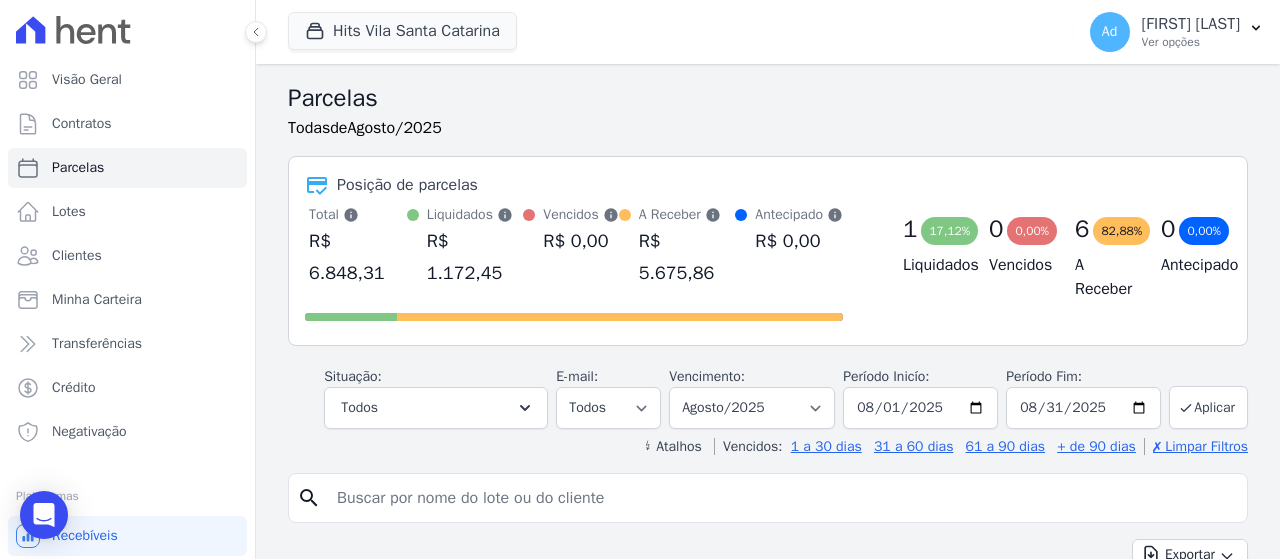 select 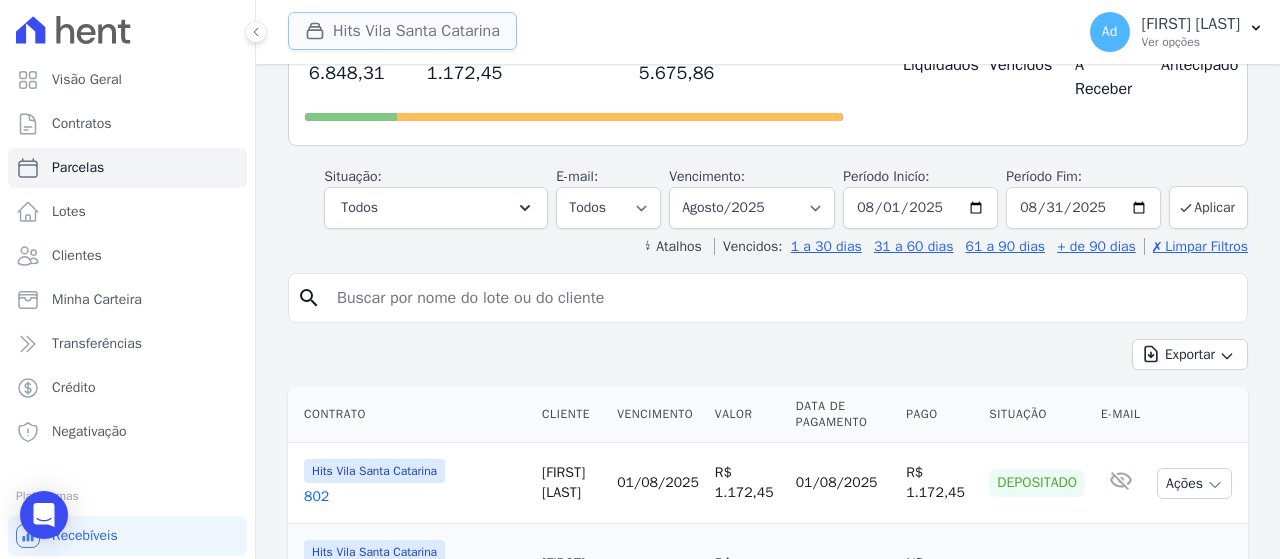 click on "Hits Vila Santa Catarina" at bounding box center [402, 31] 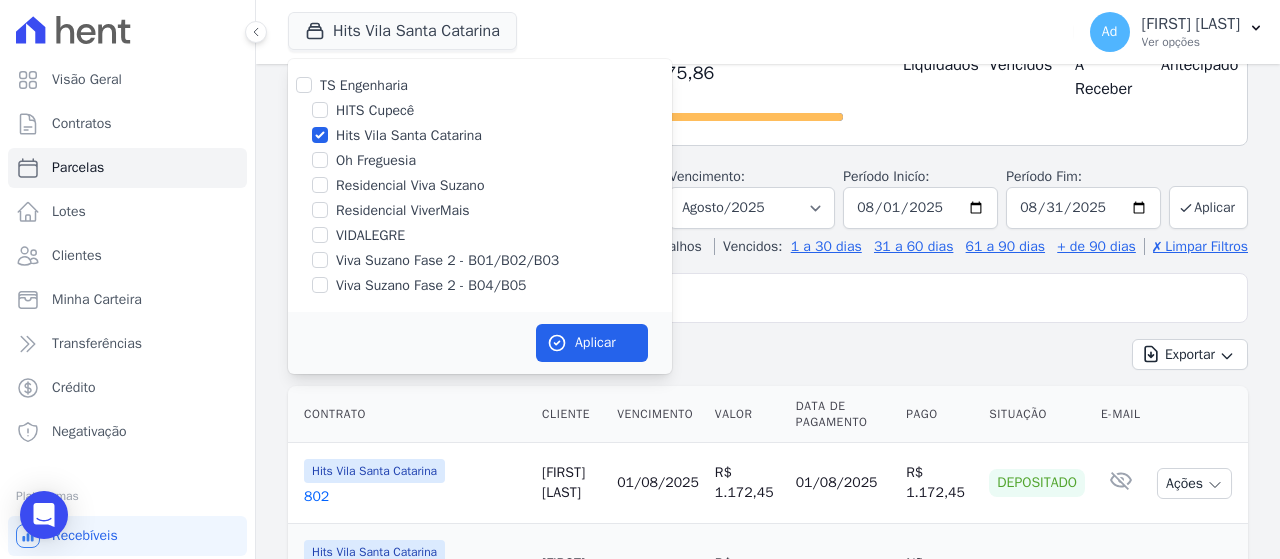 click on "Hits Vila Santa Catarina" at bounding box center [480, 135] 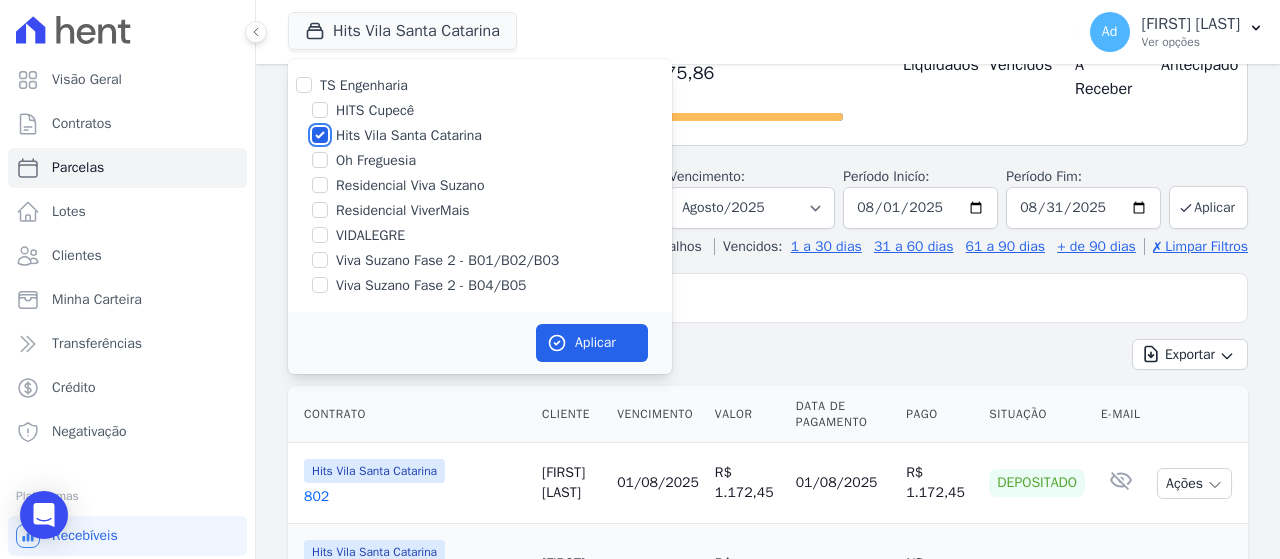 click on "Hits Vila Santa Catarina" at bounding box center (320, 135) 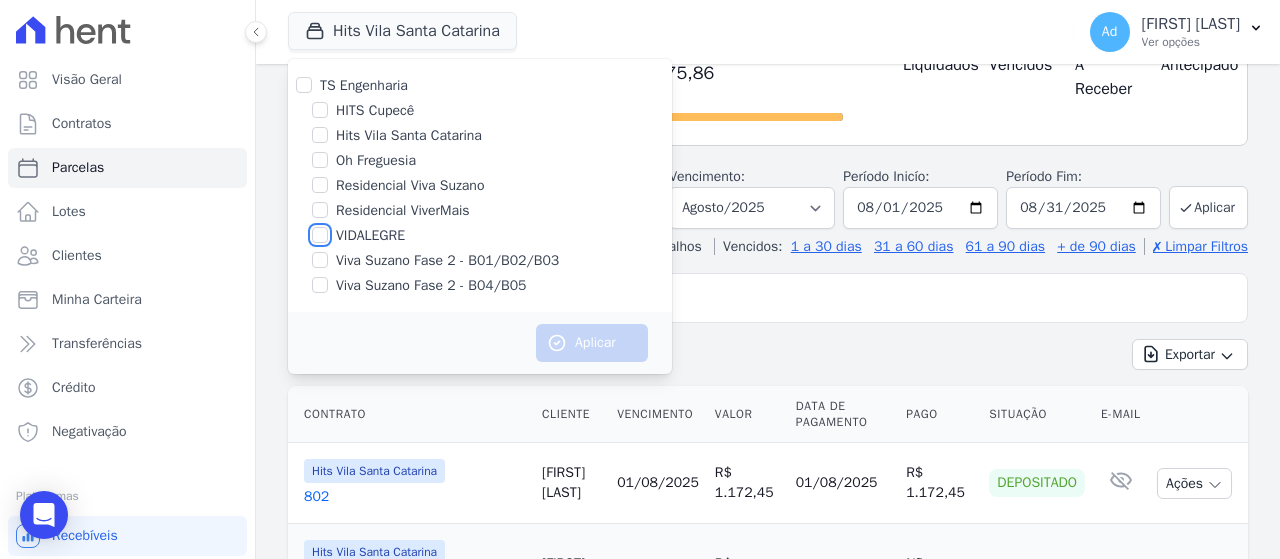 click on "VIDALEGRE" at bounding box center [320, 235] 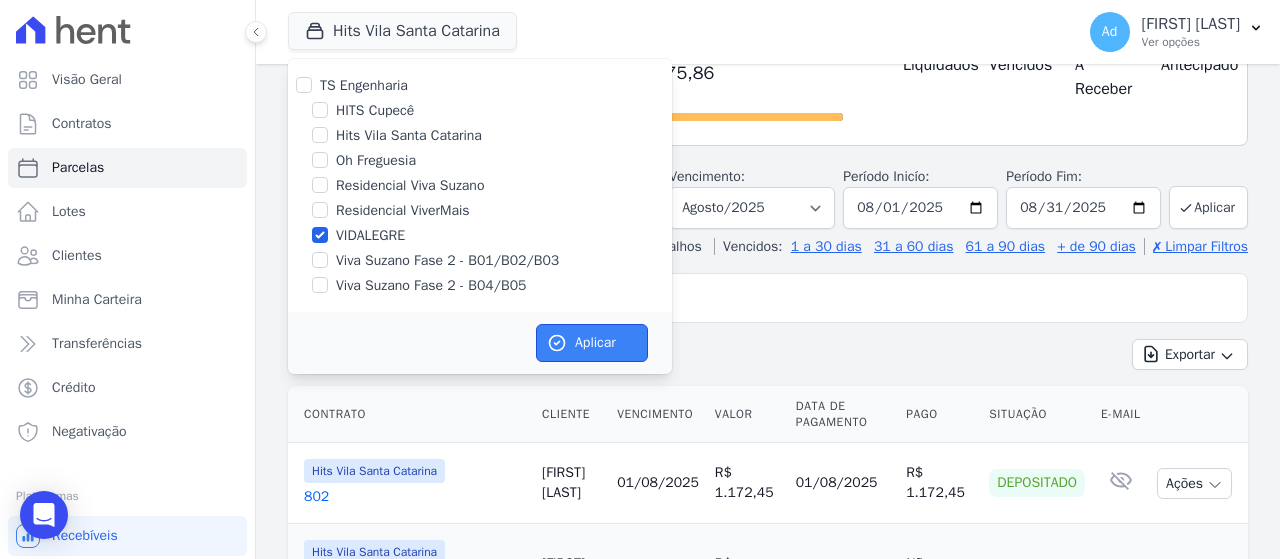 click on "Aplicar" at bounding box center (592, 343) 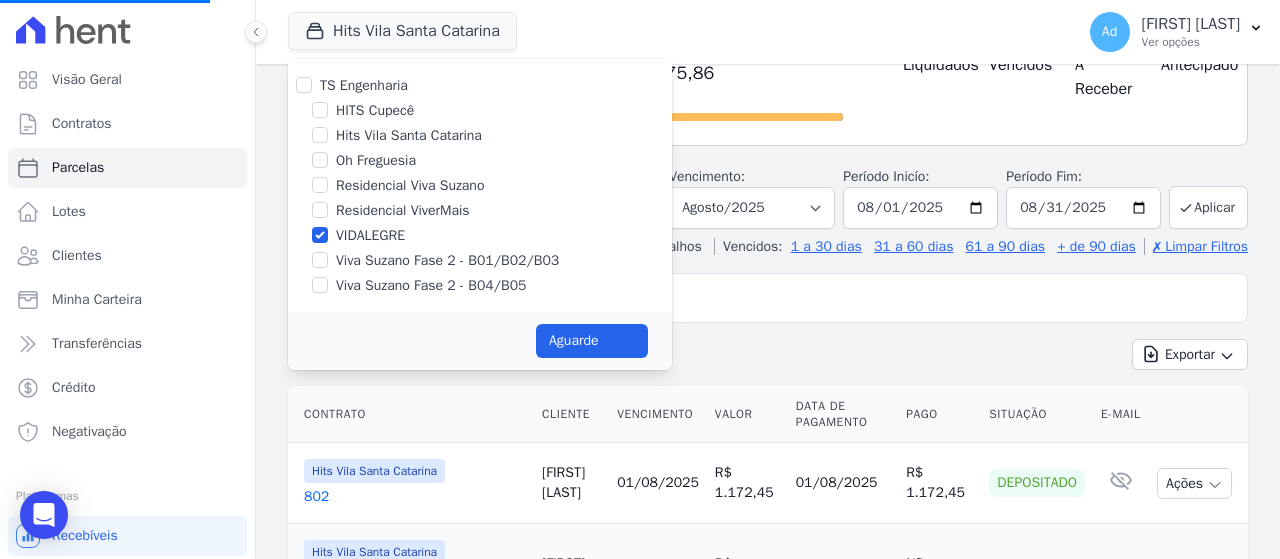 select 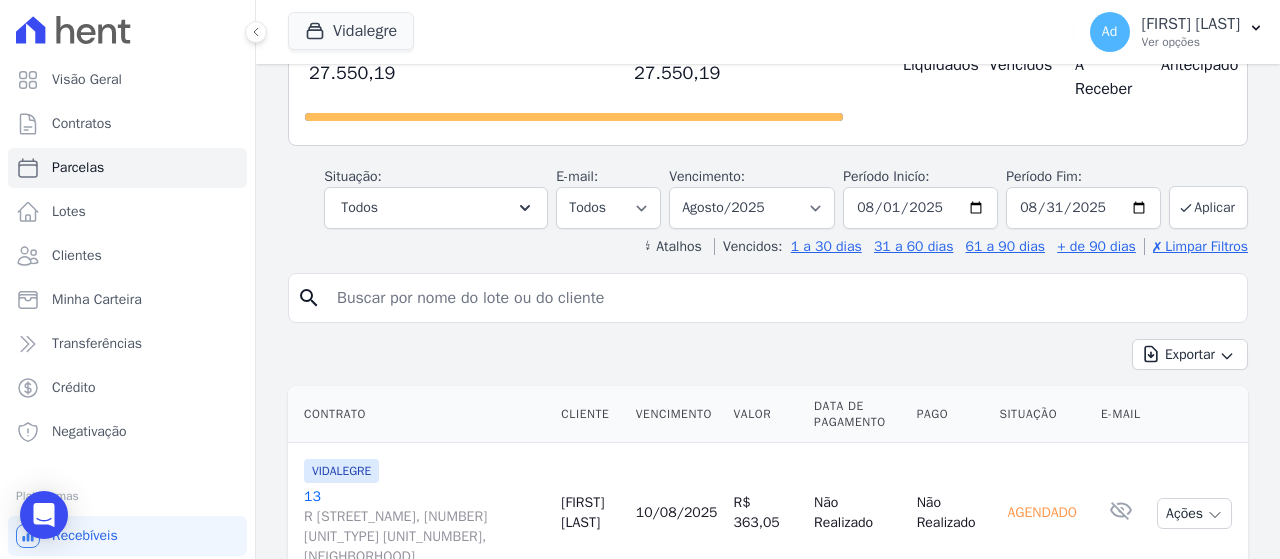 scroll, scrollTop: 0, scrollLeft: 0, axis: both 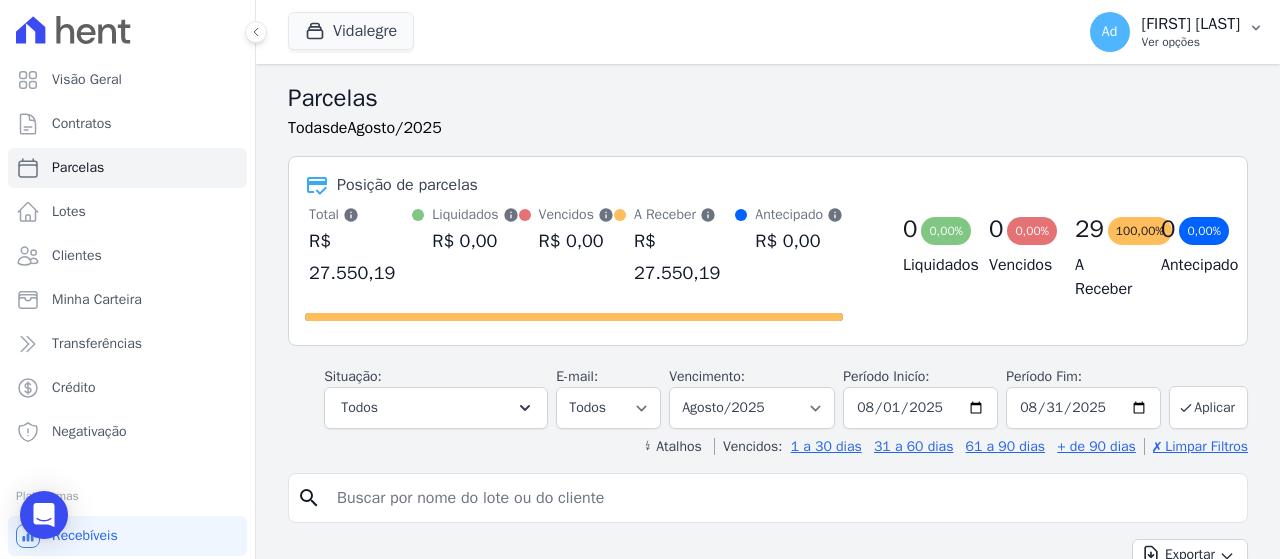 click on "Ver opções" at bounding box center [1191, 42] 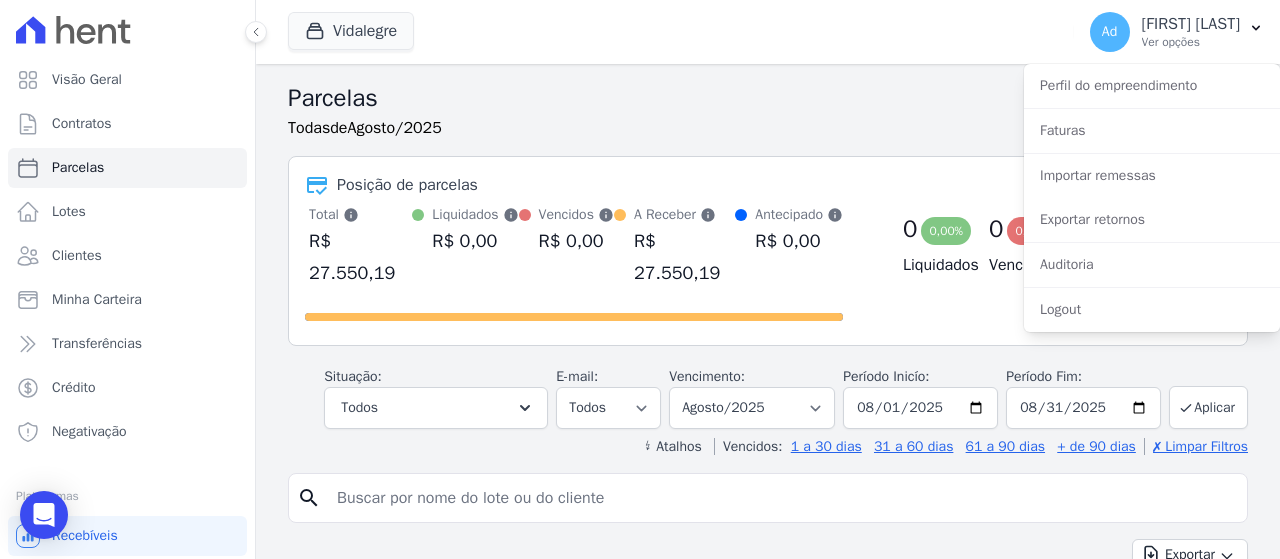 click on "Vidalegre
TS Engenharia
HITS Cupecê
Hits Vila Santa Catarina
Oh Freguesia
Residencial Viva Suzano
VIDALEGRE" at bounding box center [677, 32] 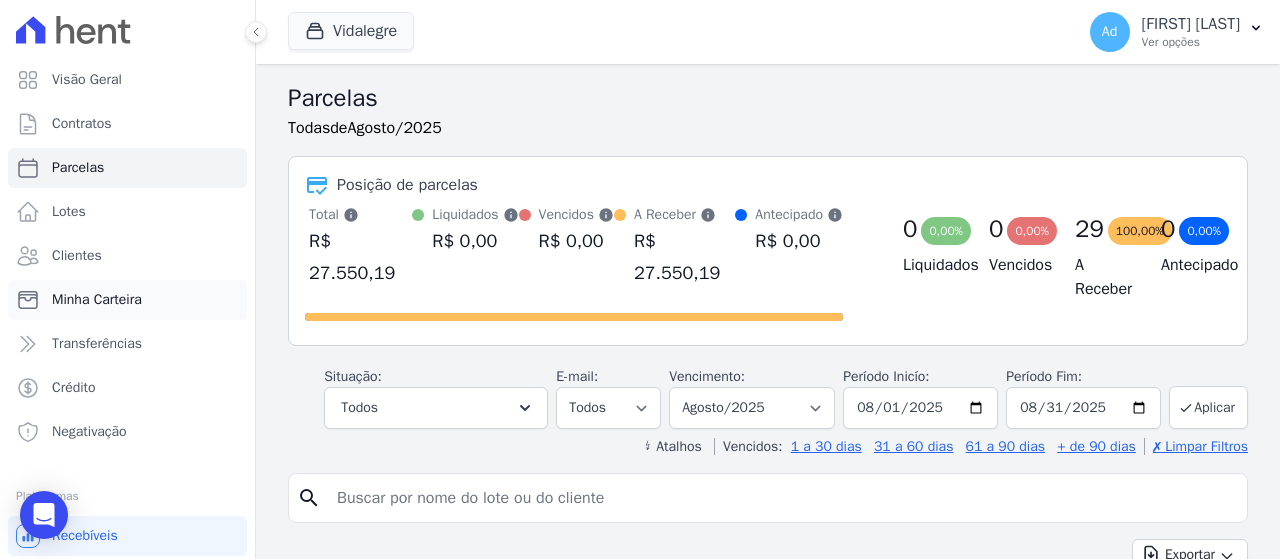 click on "Minha Carteira" at bounding box center (97, 300) 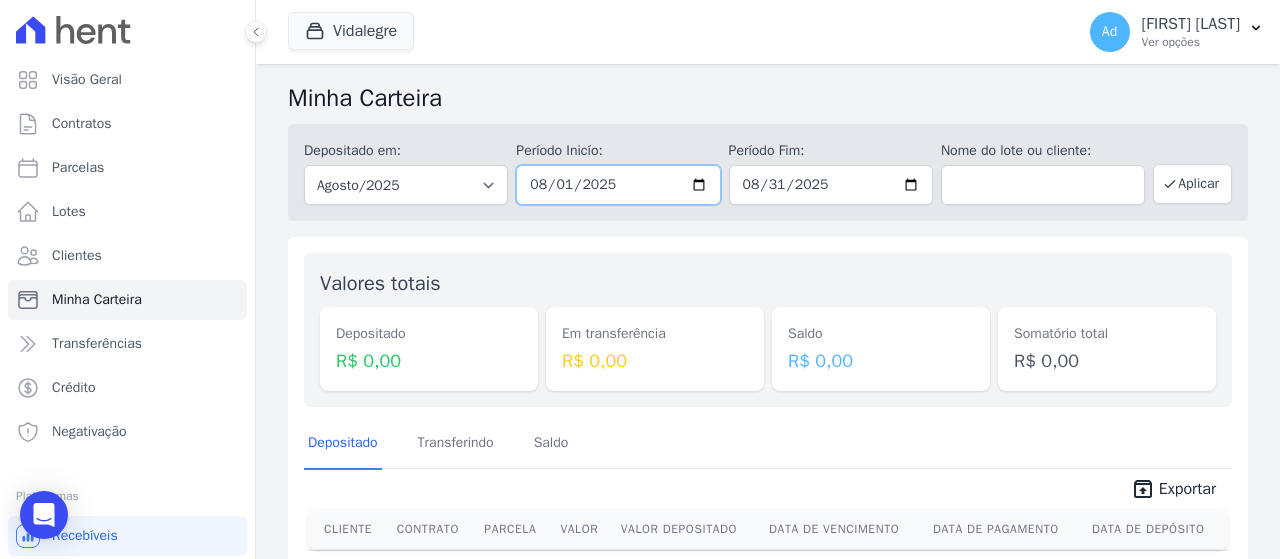click on "2025-08-01" at bounding box center [618, 185] 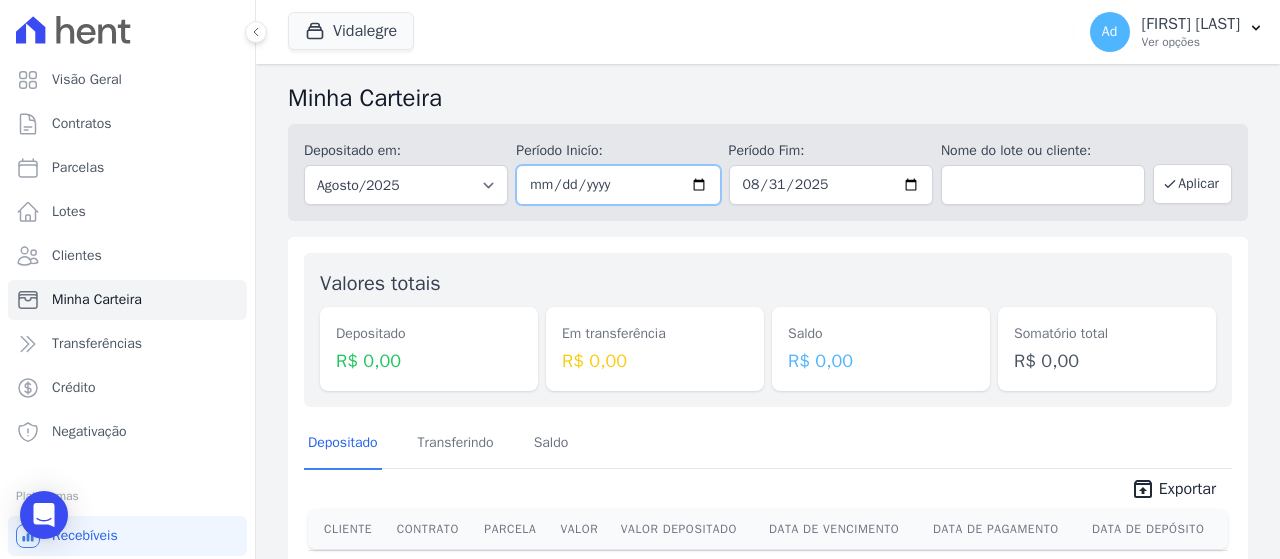 type on "2025-07-01" 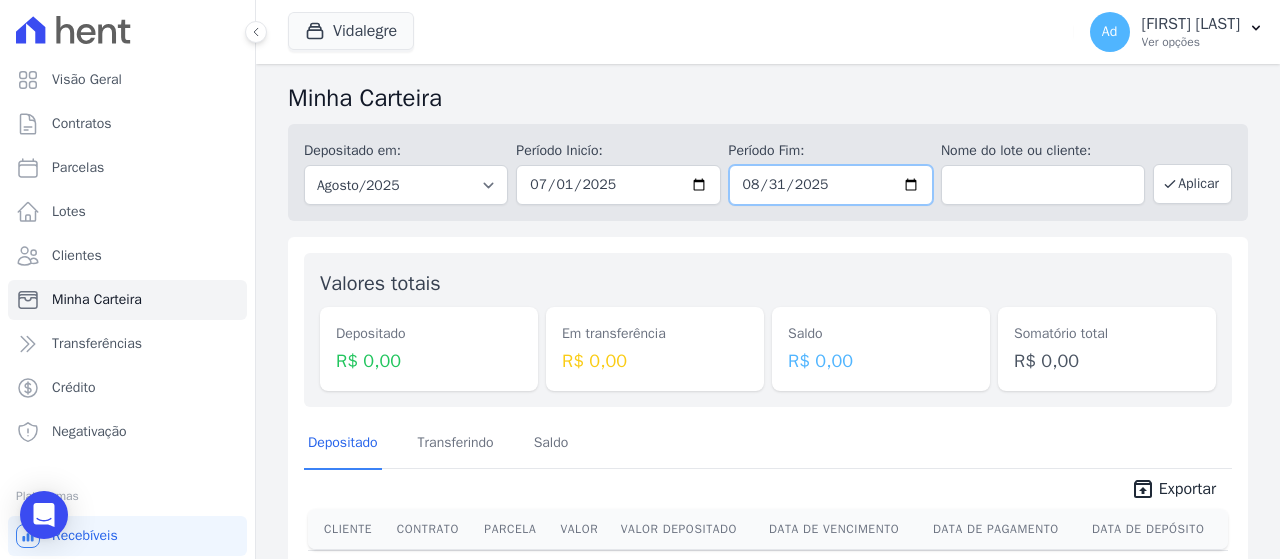 click on "2025-08-31" at bounding box center (831, 185) 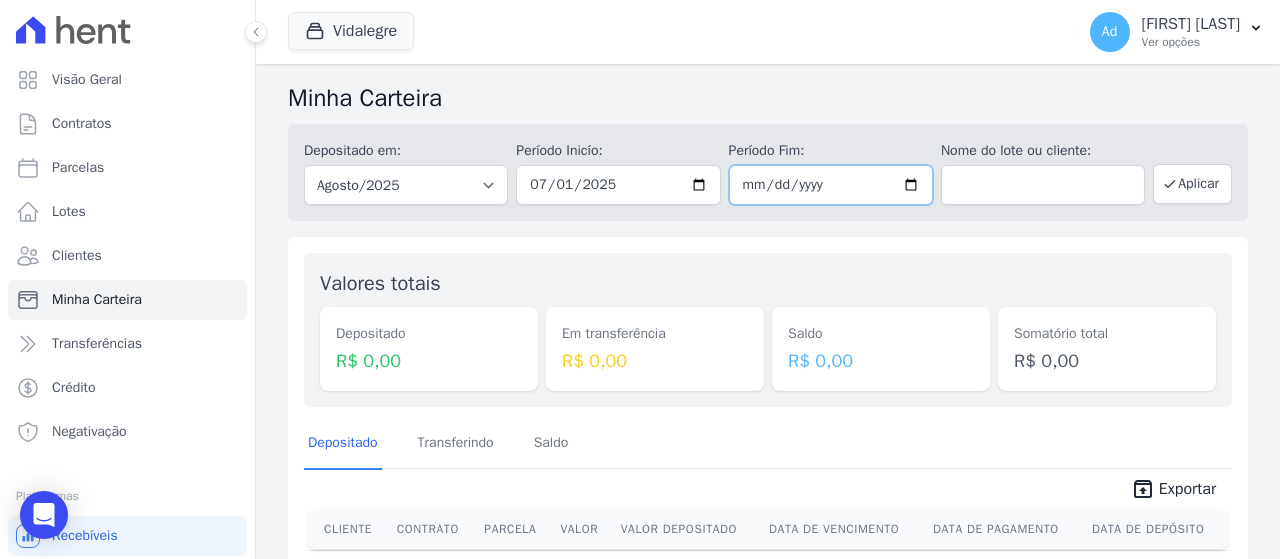 type on "2025-07-31" 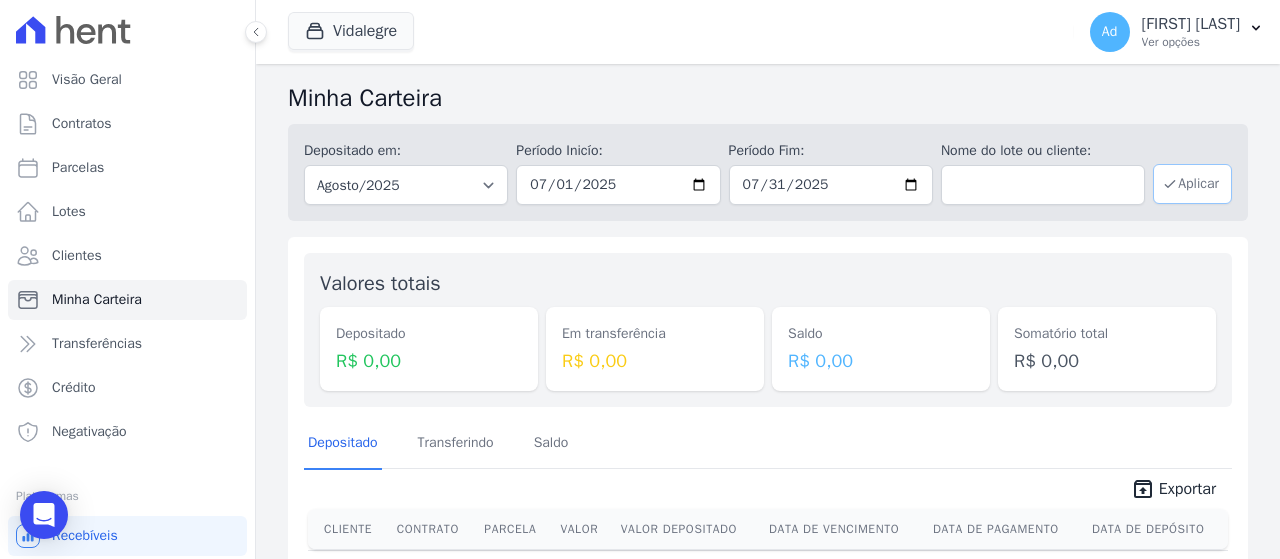 click on "Aplicar" at bounding box center [1192, 184] 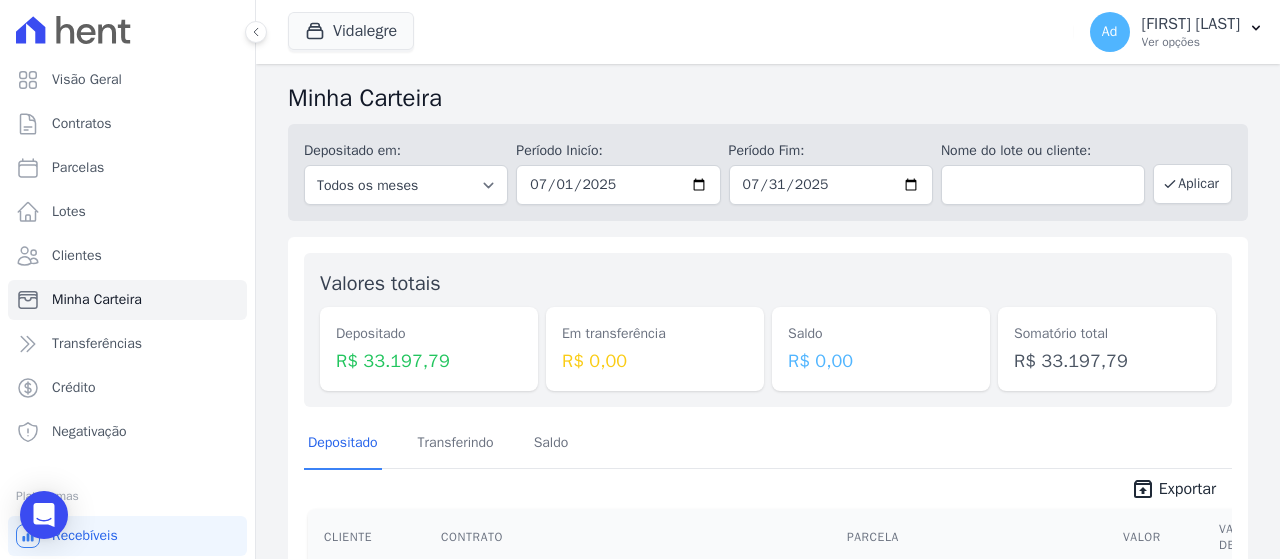 scroll, scrollTop: 0, scrollLeft: 0, axis: both 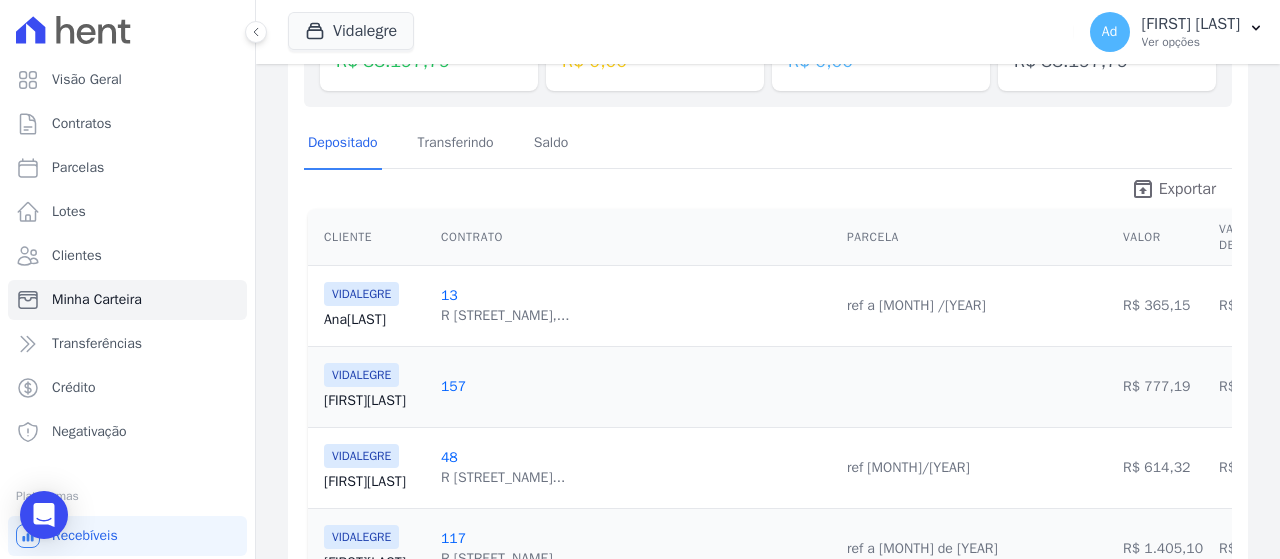 click on "Exportar" at bounding box center [1187, 189] 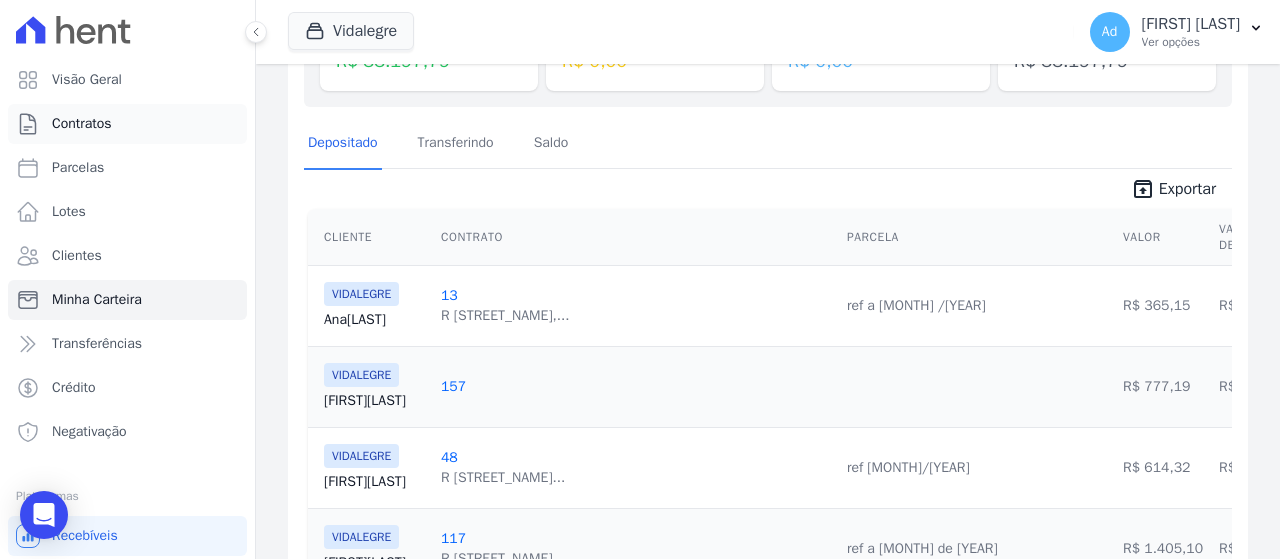 click on "Contratos" at bounding box center (82, 124) 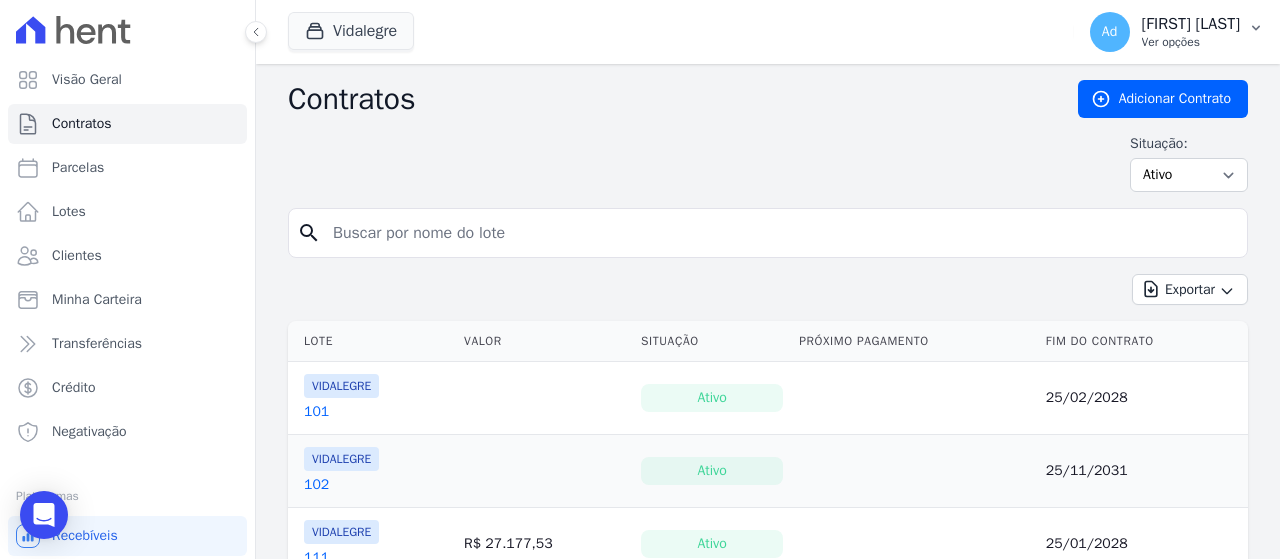 click 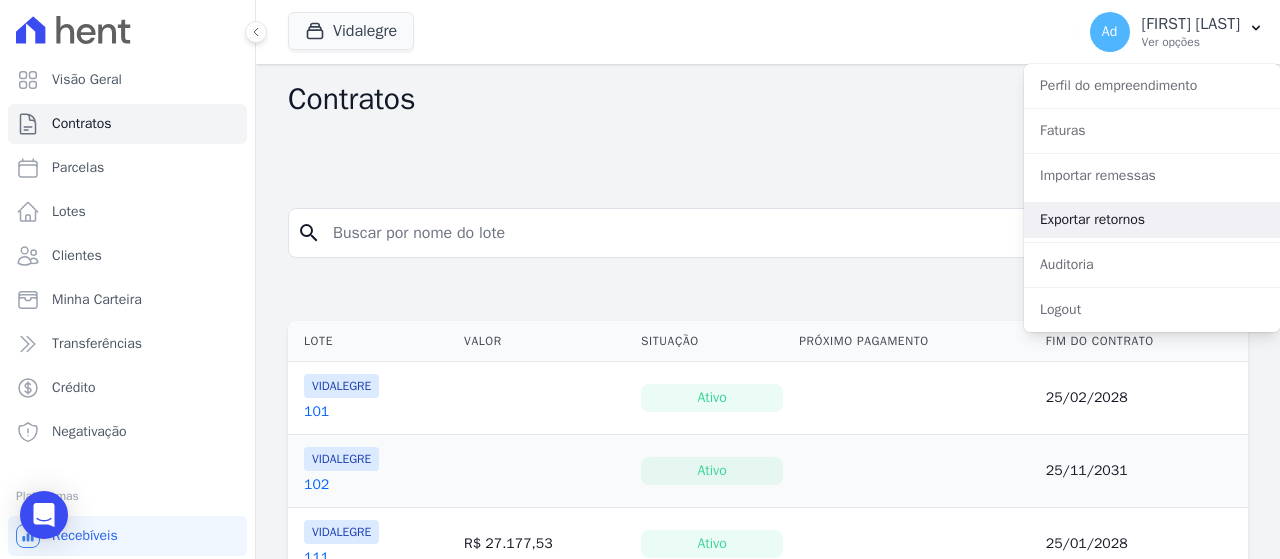 click on "Exportar retornos" at bounding box center [1152, 220] 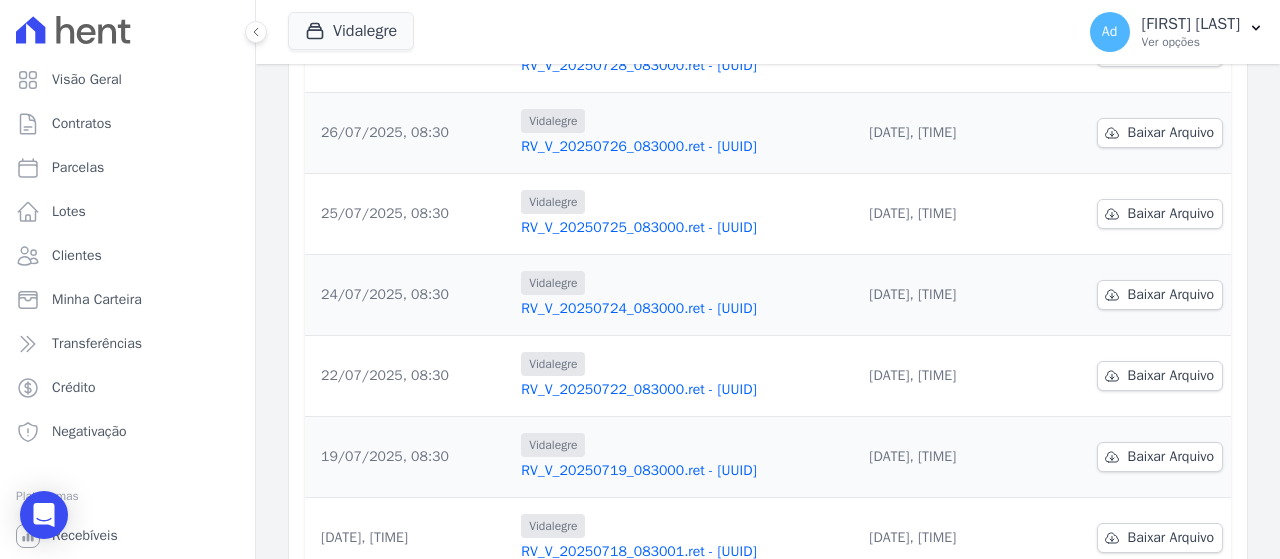 scroll, scrollTop: 745, scrollLeft: 0, axis: vertical 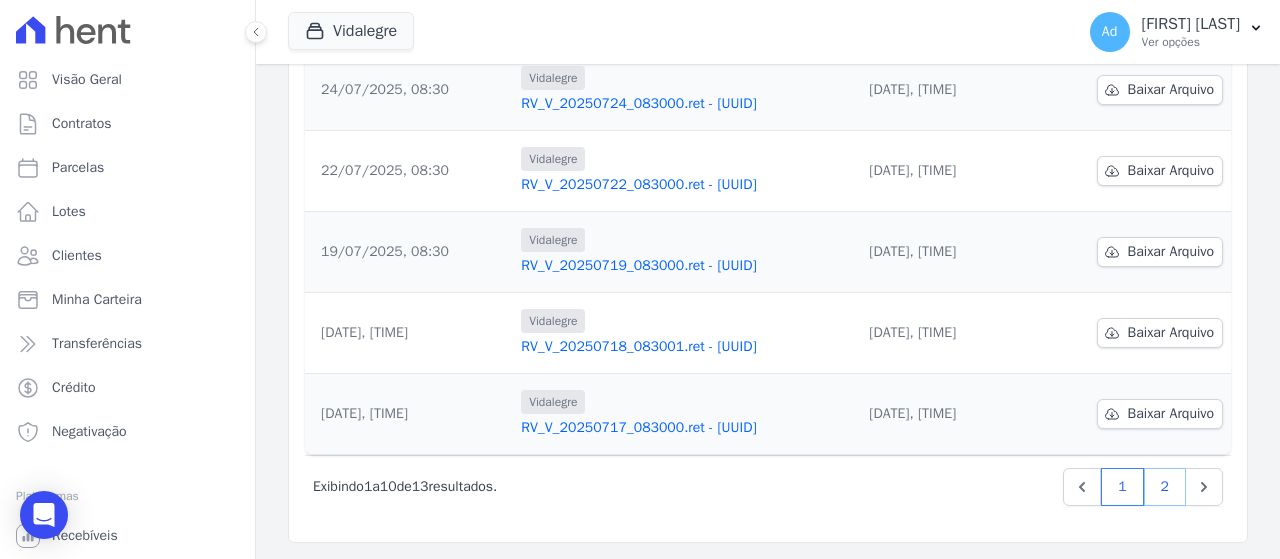 click on "2" at bounding box center [1165, 487] 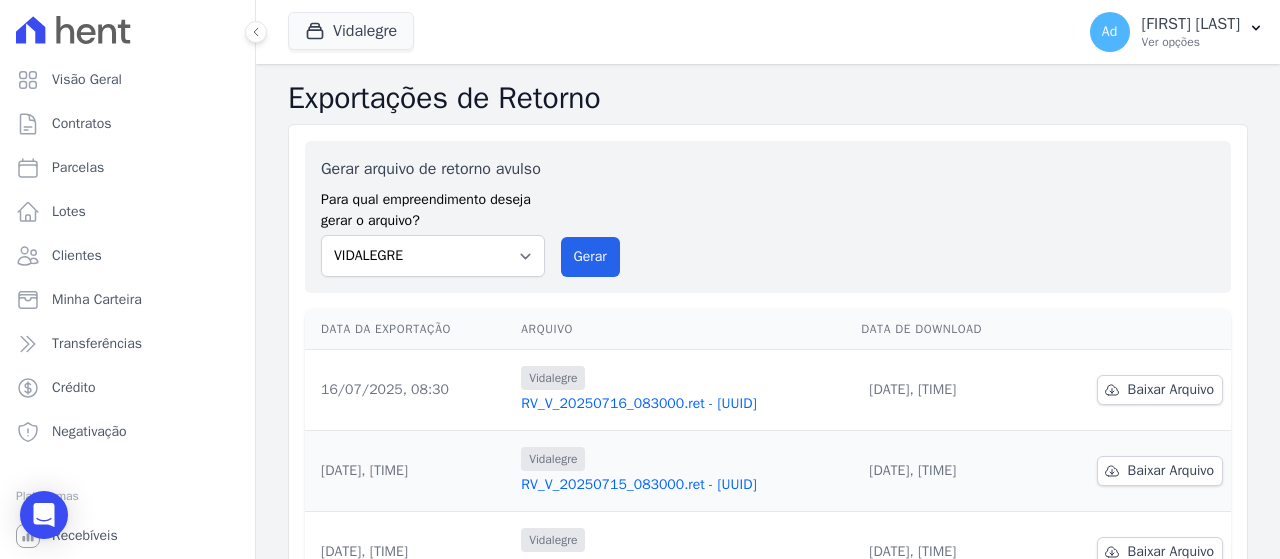 scroll, scrollTop: 178, scrollLeft: 0, axis: vertical 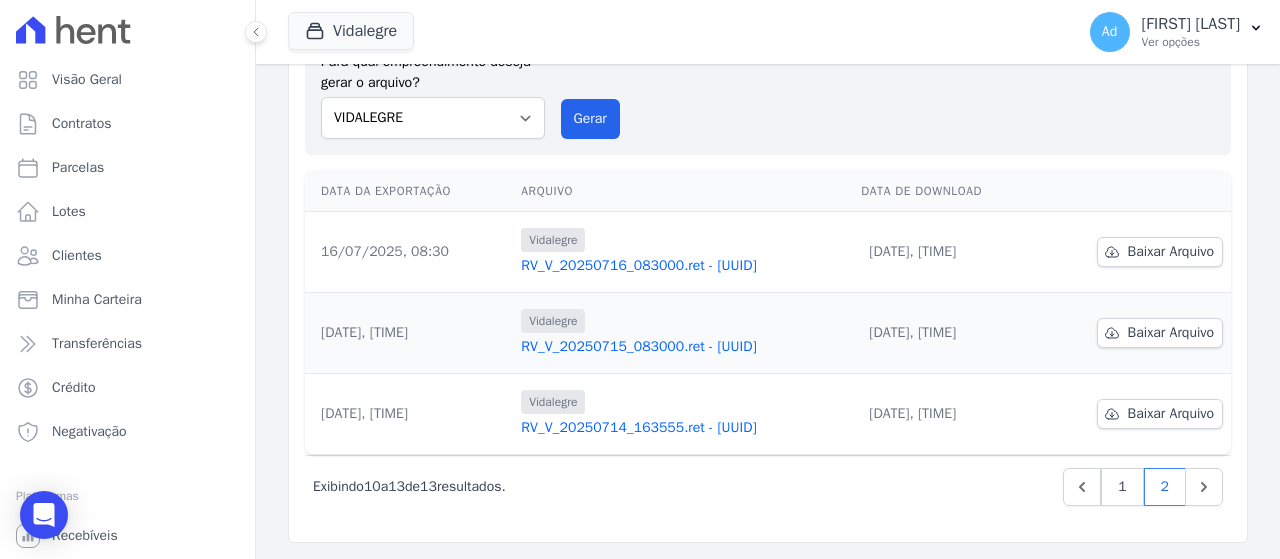 click on "RV_V_20250716_083000.ret -
6616ab51-453d-494f-9b2c-42d3632fa2b4" at bounding box center (683, 266) 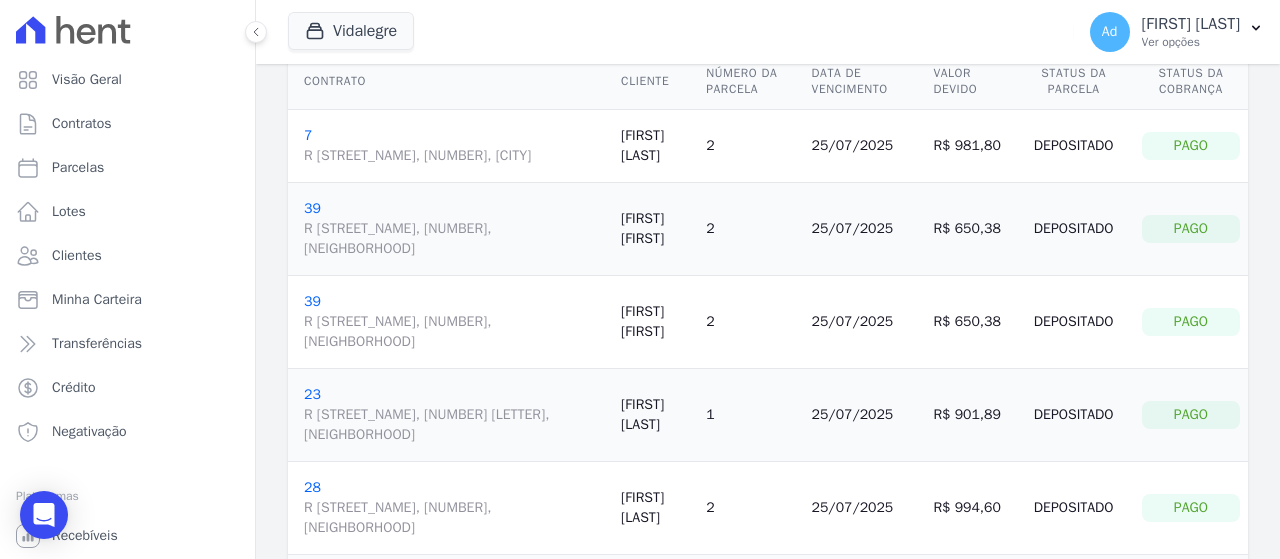 scroll, scrollTop: 0, scrollLeft: 0, axis: both 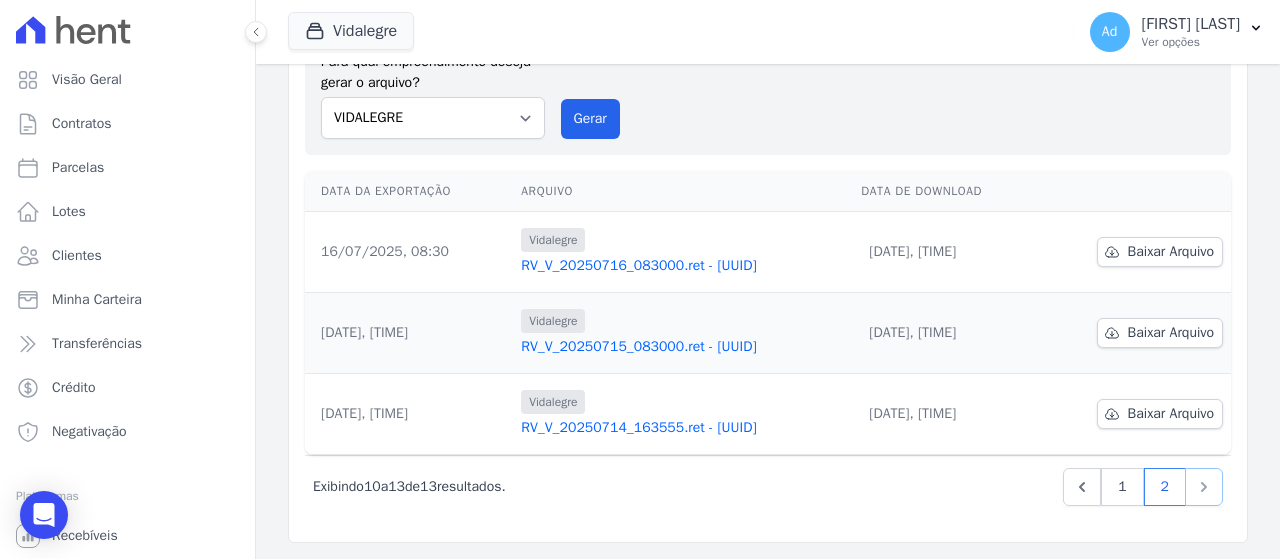click 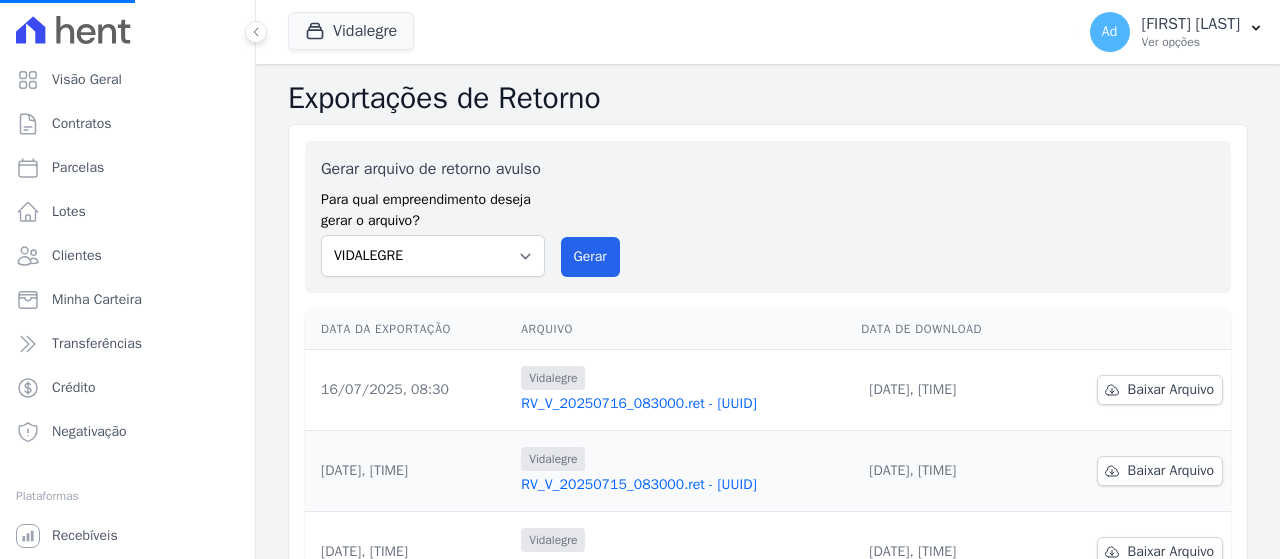 scroll, scrollTop: 0, scrollLeft: 0, axis: both 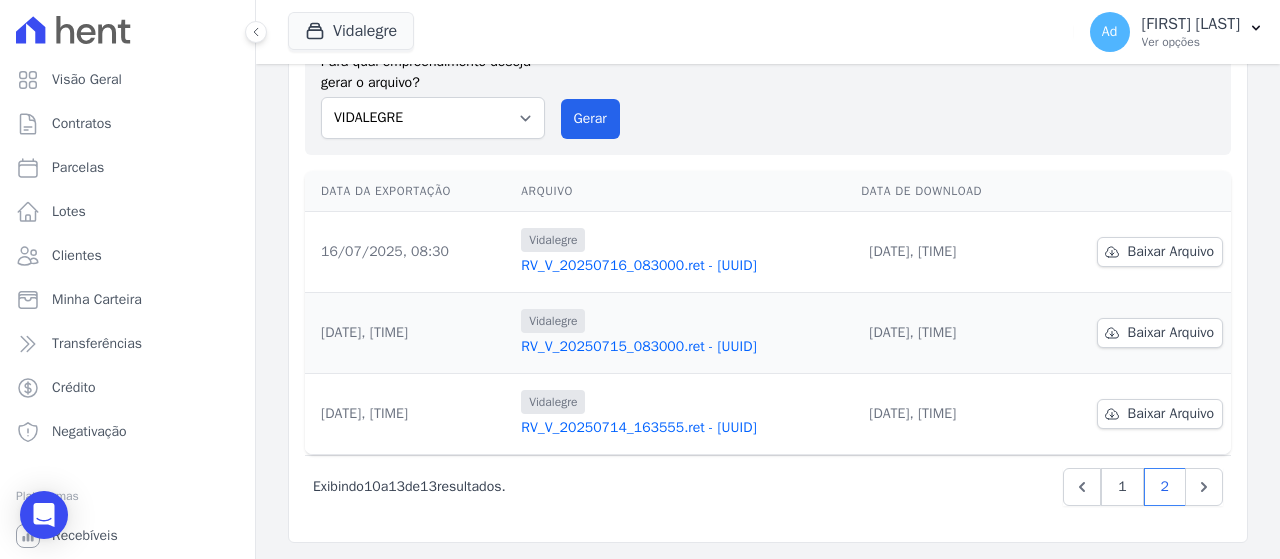 click on "RV_V_20250714_163555.ret -
ec03df1d-b1a4-4511-b6db-84b8169704f3" at bounding box center [683, 428] 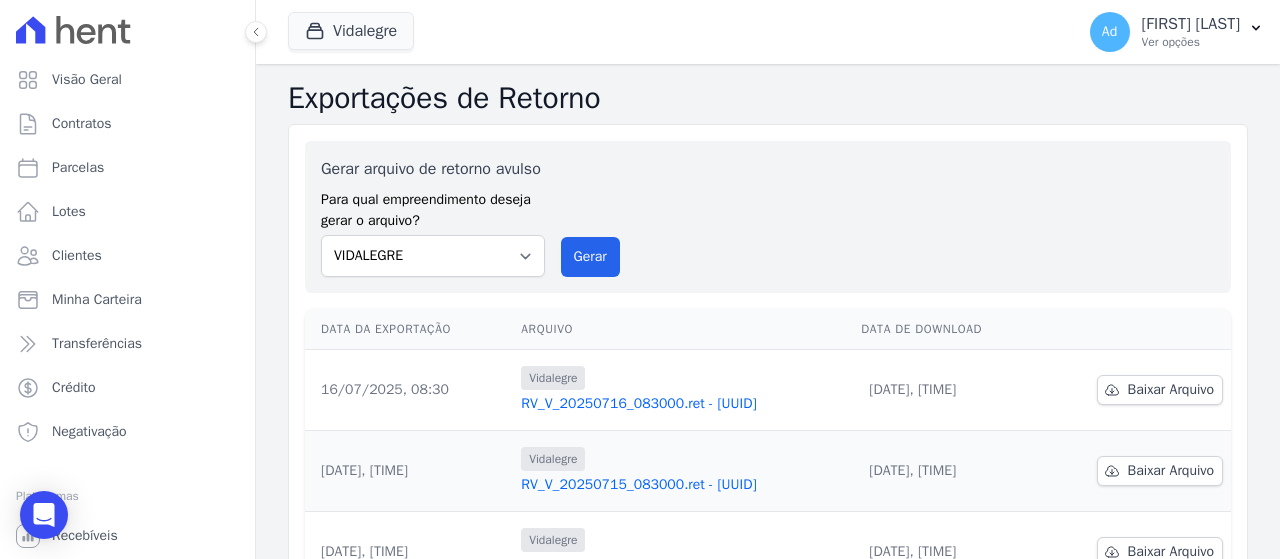 scroll, scrollTop: 178, scrollLeft: 0, axis: vertical 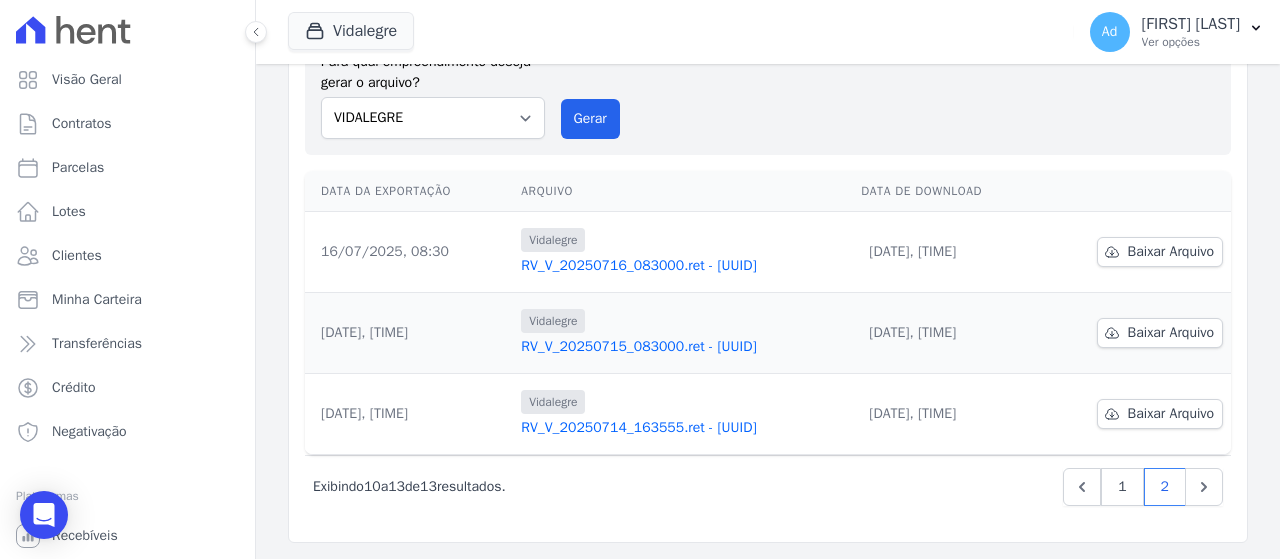 click on "RV_V_20250715_083000.ret -
9355d136-bd91-4407-b5fe-0026e2e898b7" at bounding box center (683, 347) 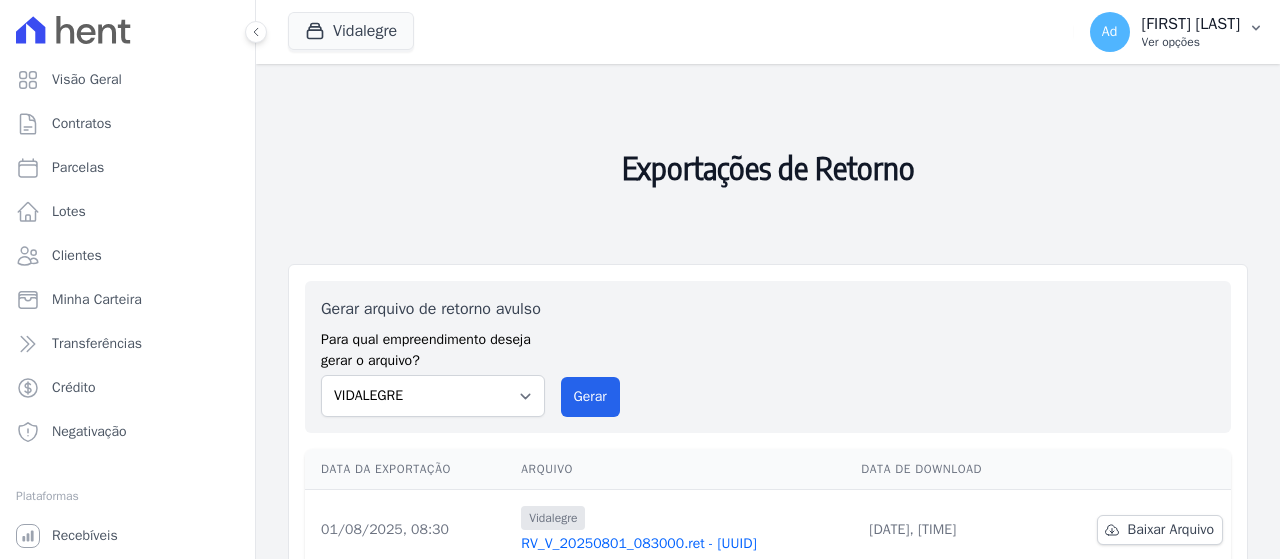 click on "[FIRST] [MIDDLE] [LAST]" at bounding box center [1191, 24] 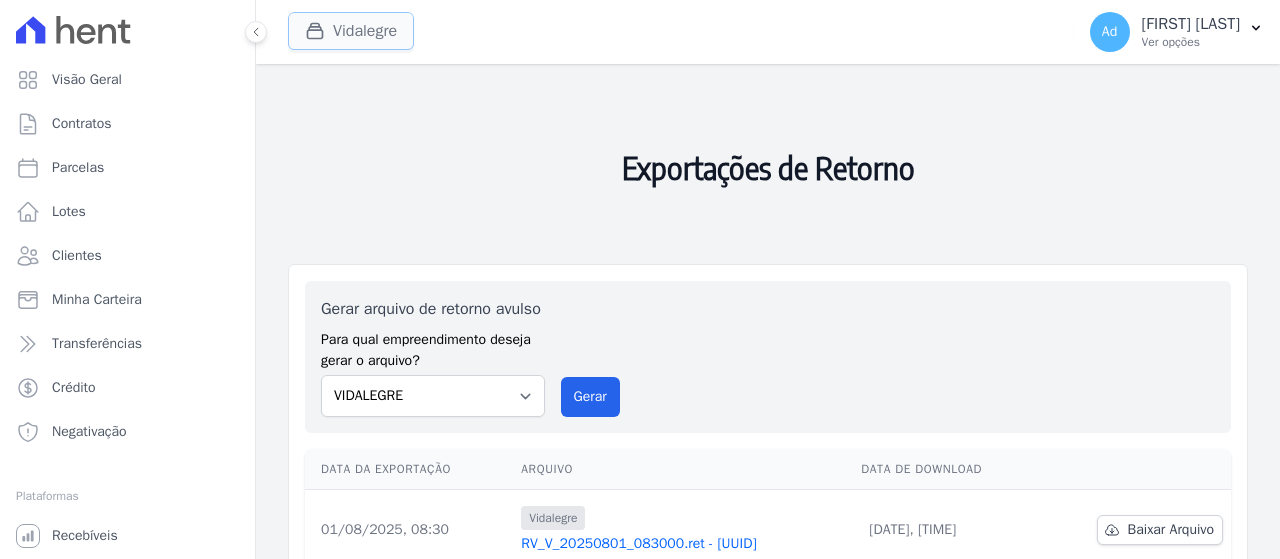click on "Vidalegre" at bounding box center (351, 31) 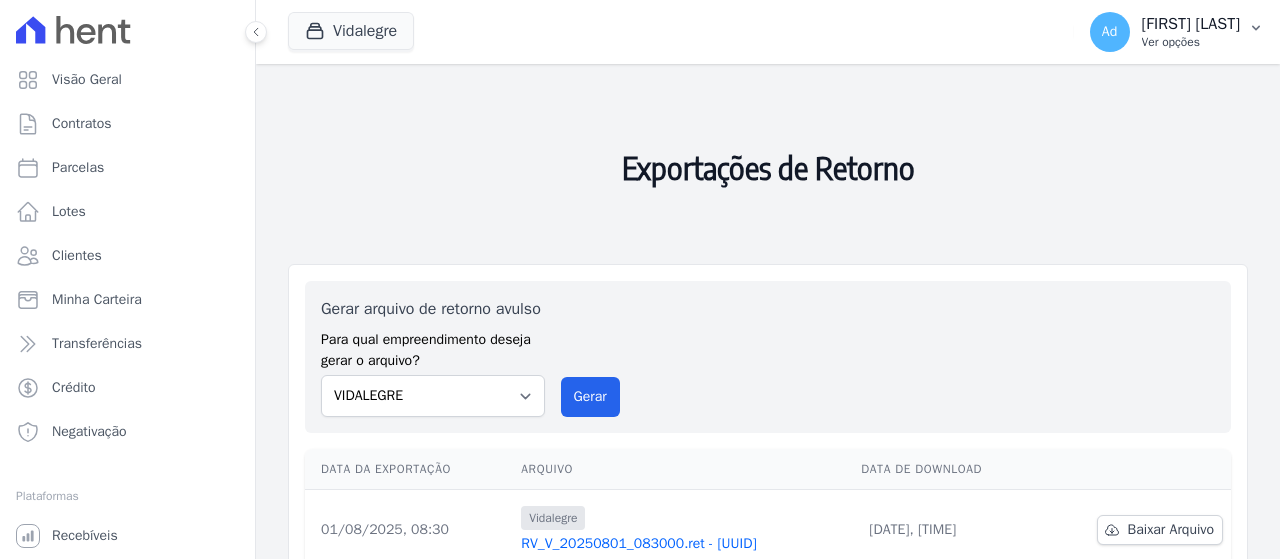 click on "[FIRST] [MIDDLE] [LAST]" at bounding box center [1191, 24] 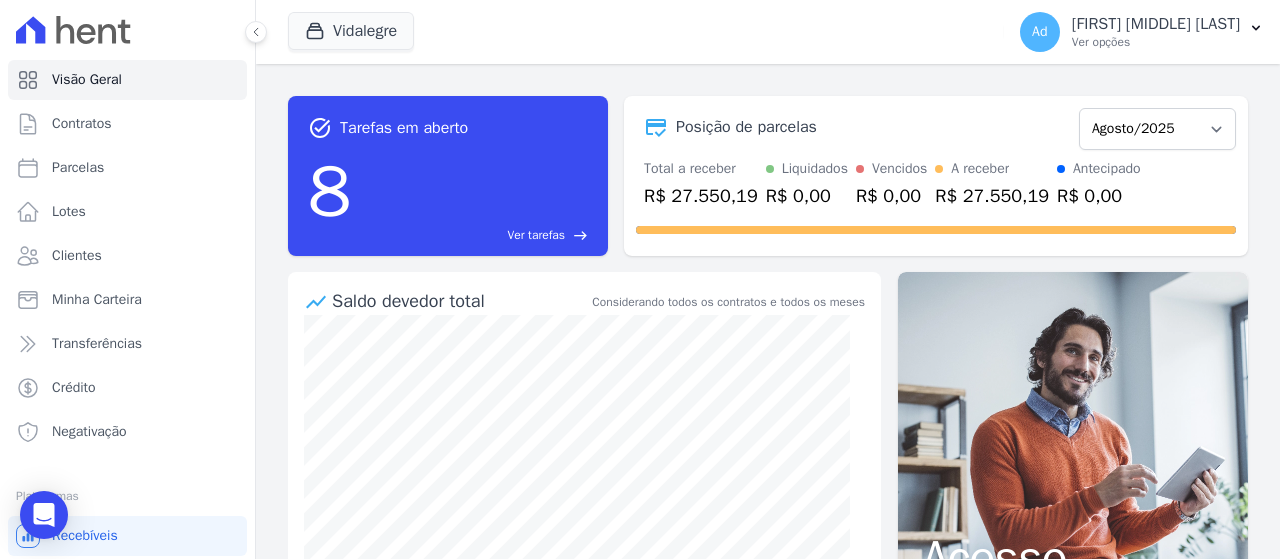 scroll, scrollTop: 0, scrollLeft: 0, axis: both 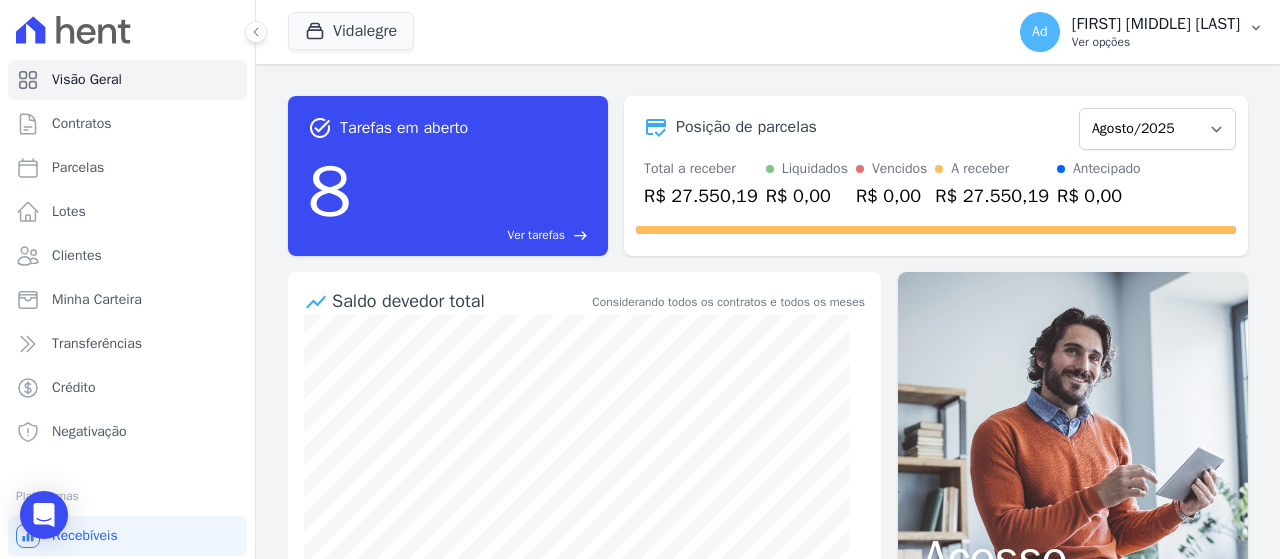 click on "Ad
[FIRST] [MIDDLE] [LAST]
Ver opções" at bounding box center (1142, 32) 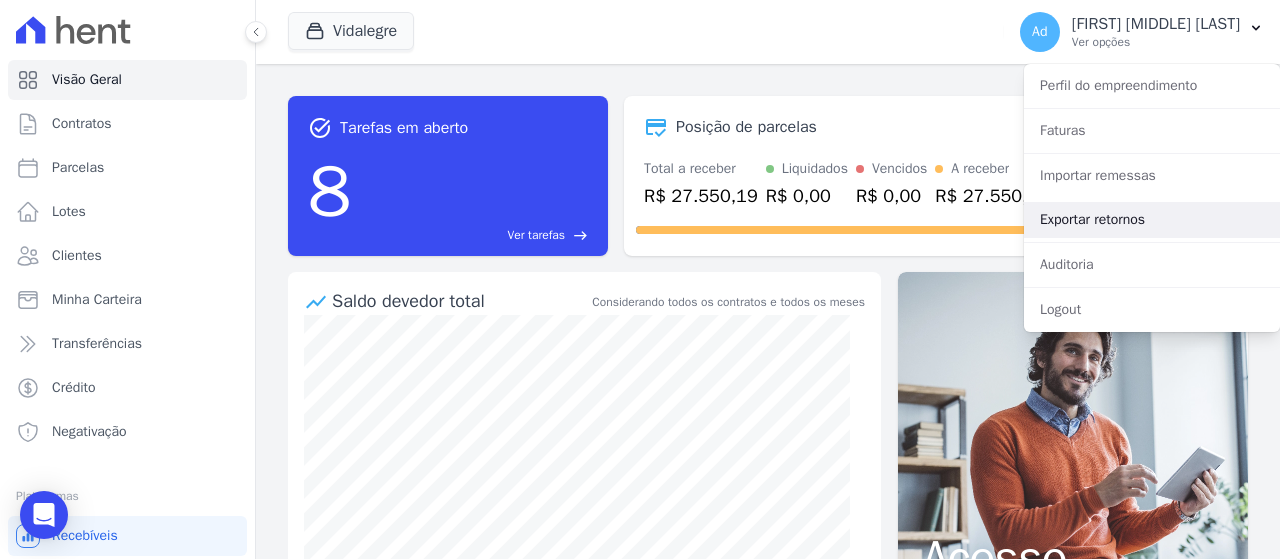 click on "Exportar retornos" at bounding box center [1152, 220] 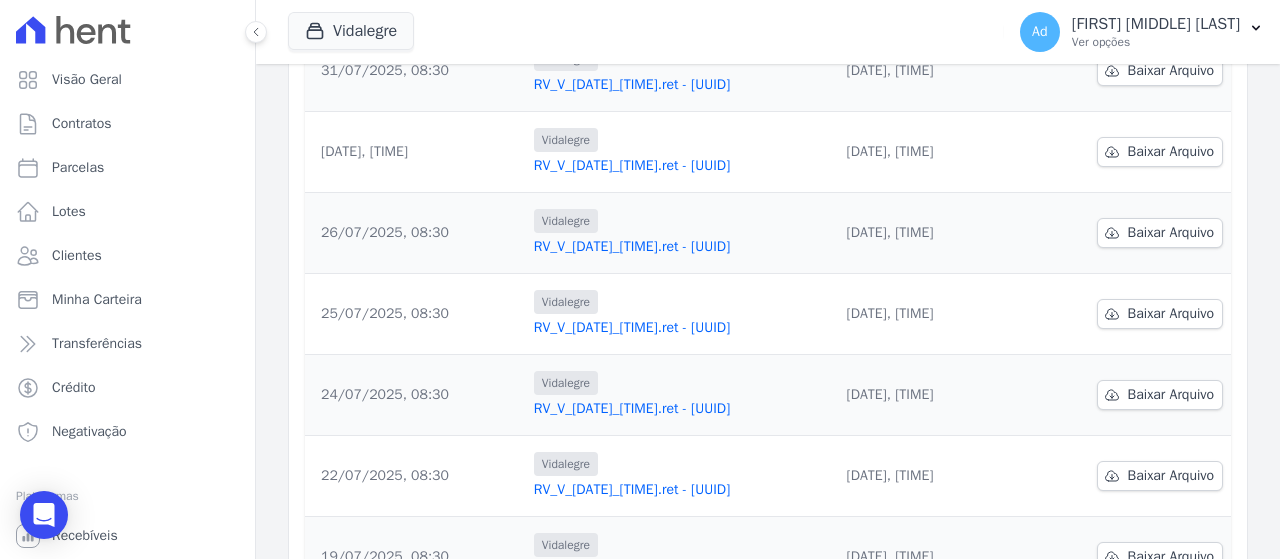 scroll, scrollTop: 745, scrollLeft: 0, axis: vertical 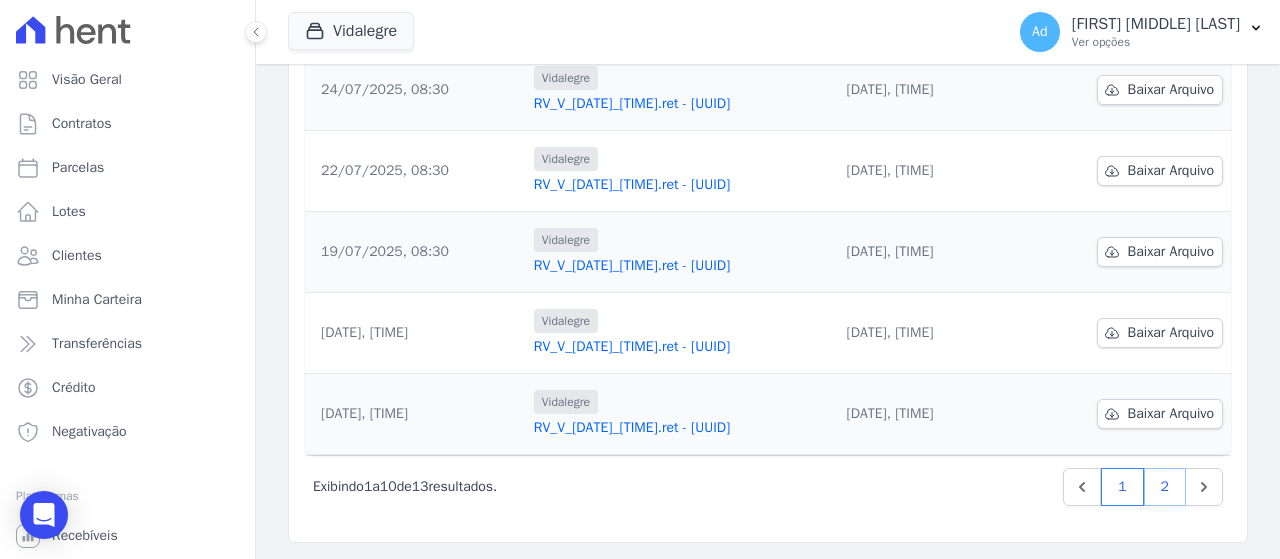 click on "2" at bounding box center [1165, 487] 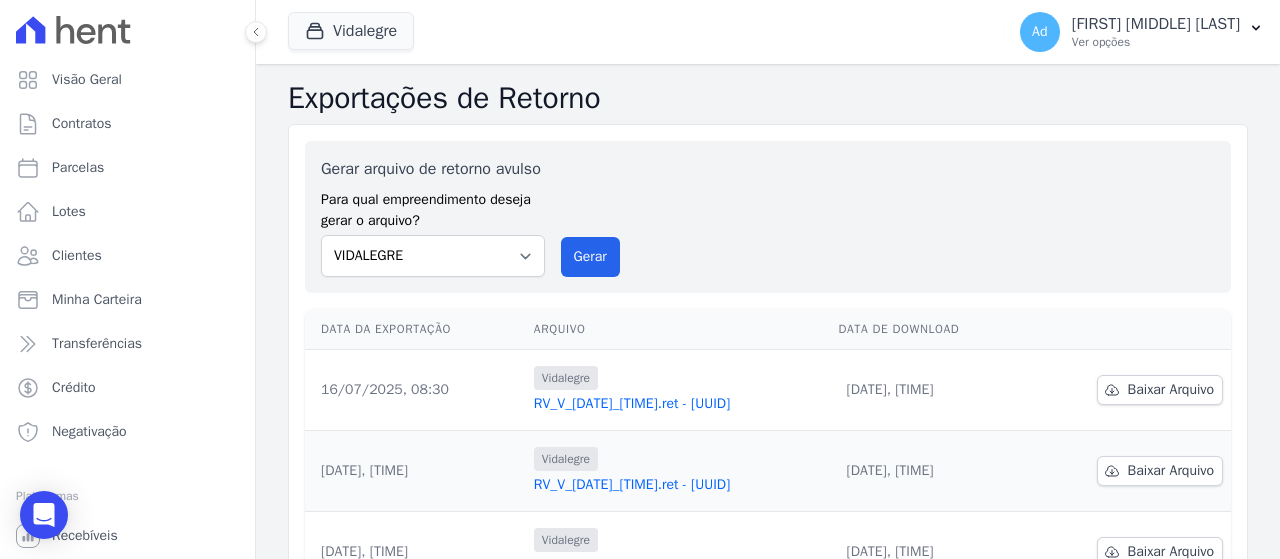 scroll, scrollTop: 178, scrollLeft: 0, axis: vertical 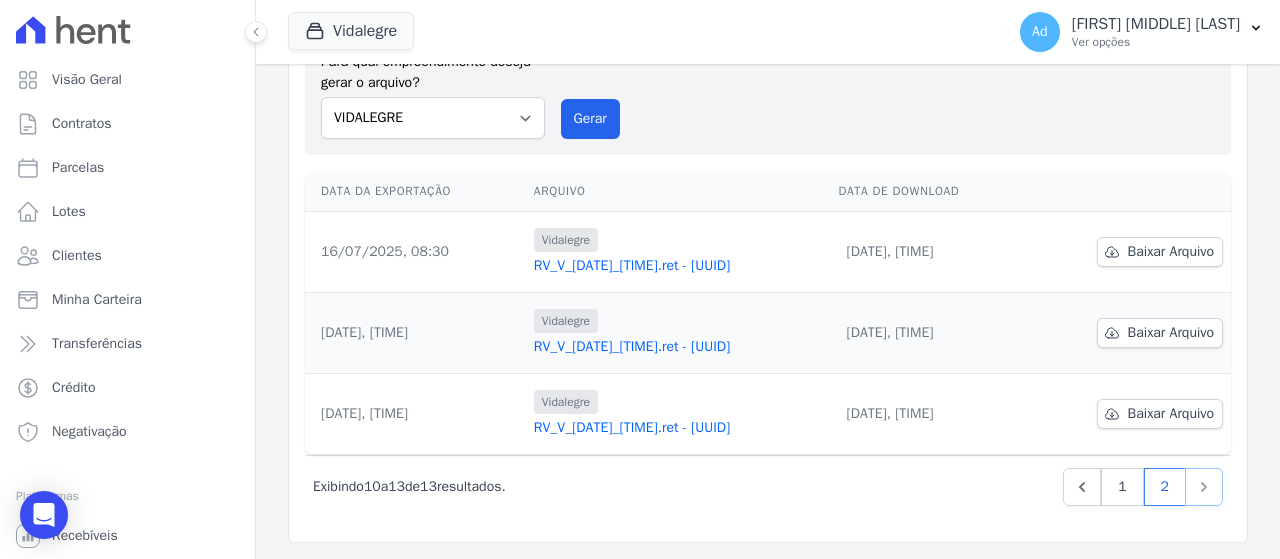 click 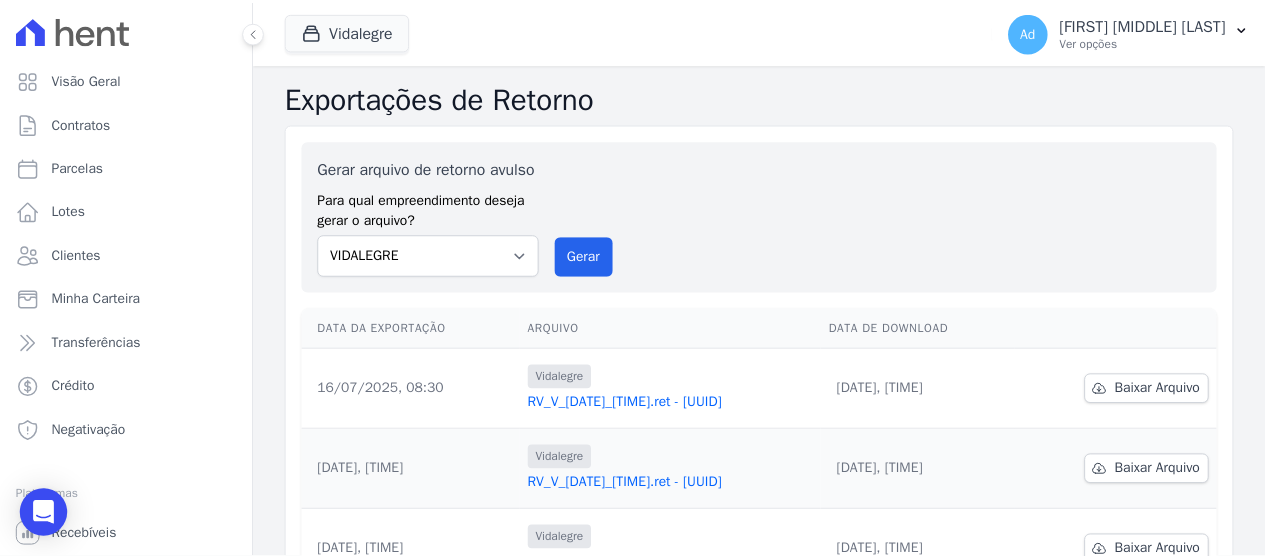 scroll, scrollTop: 178, scrollLeft: 0, axis: vertical 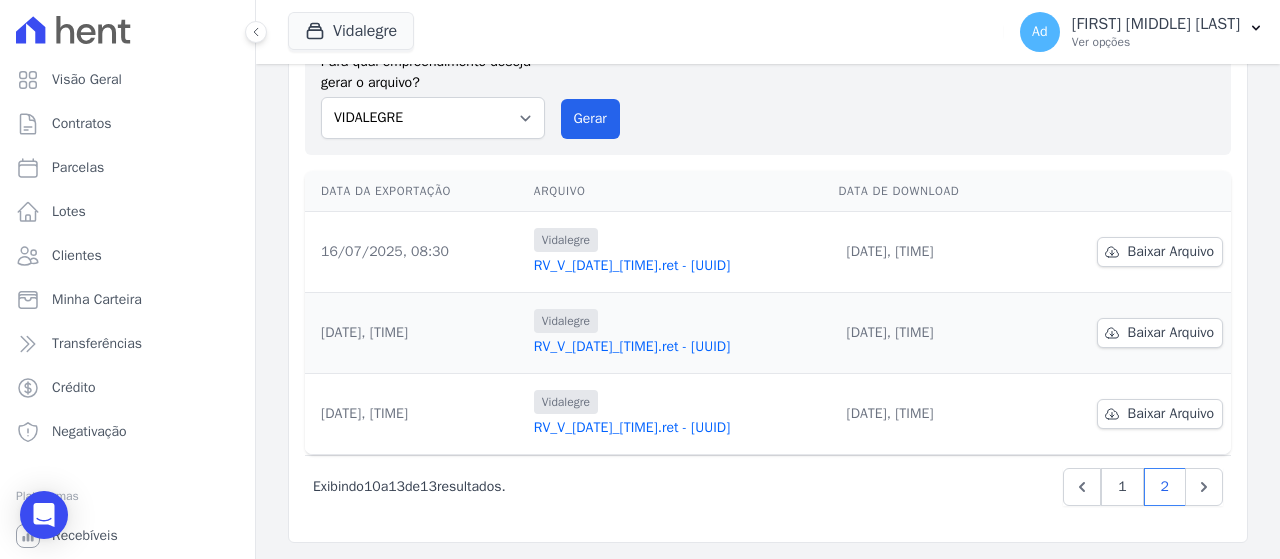 click on "RV_V_20250715_083000.ret -
9355d136-bd91-4407-b5fe-0026e2e898b7" at bounding box center [678, 347] 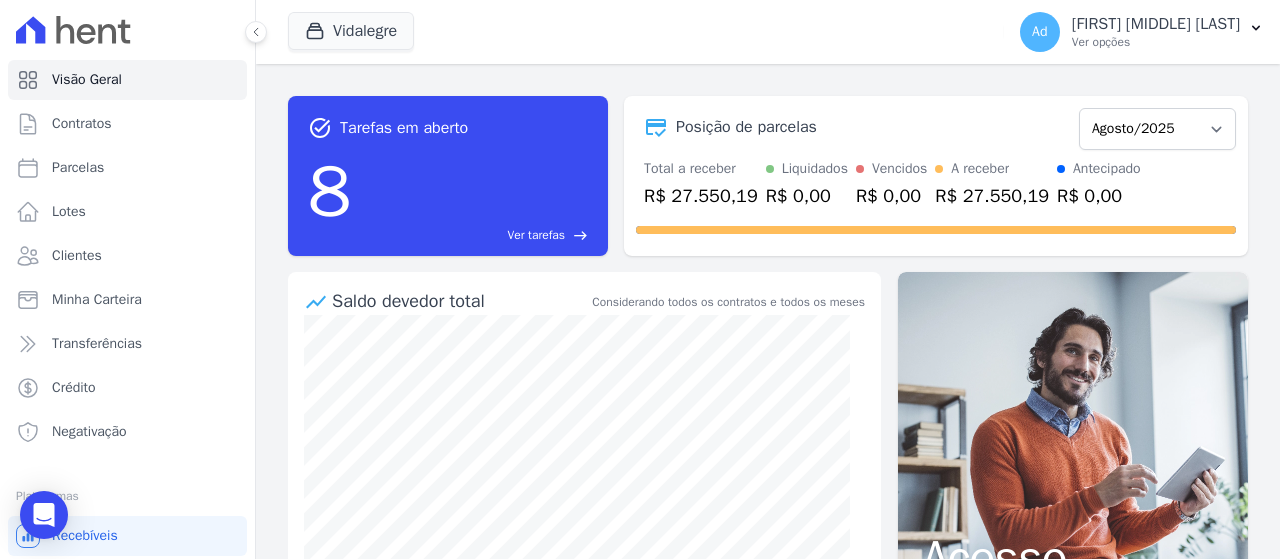 scroll, scrollTop: 0, scrollLeft: 0, axis: both 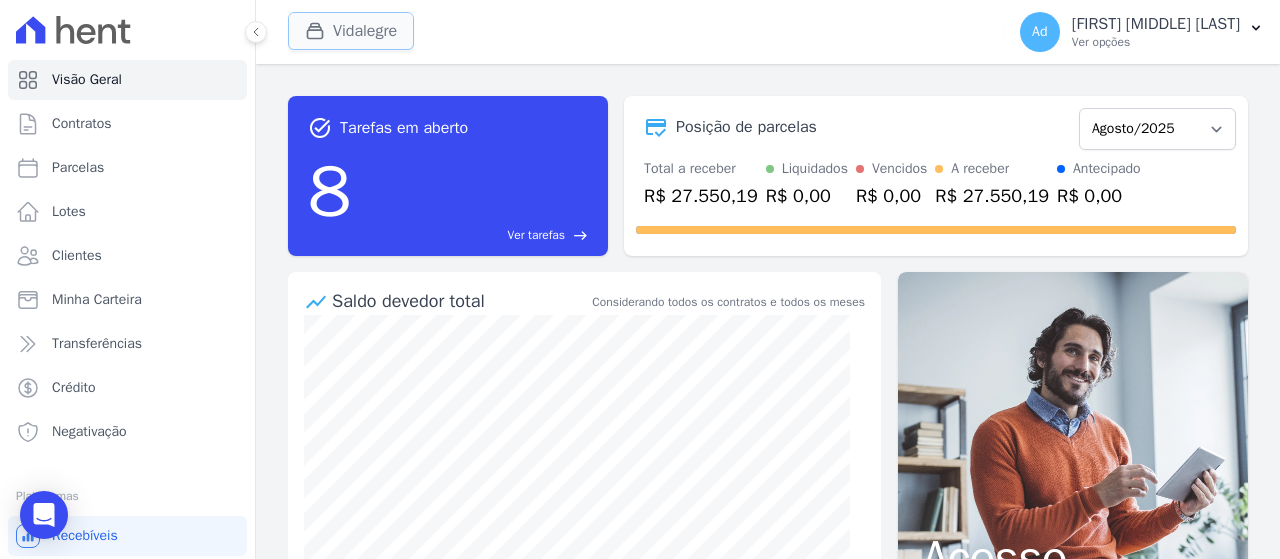 click on "Vidalegre" at bounding box center [351, 31] 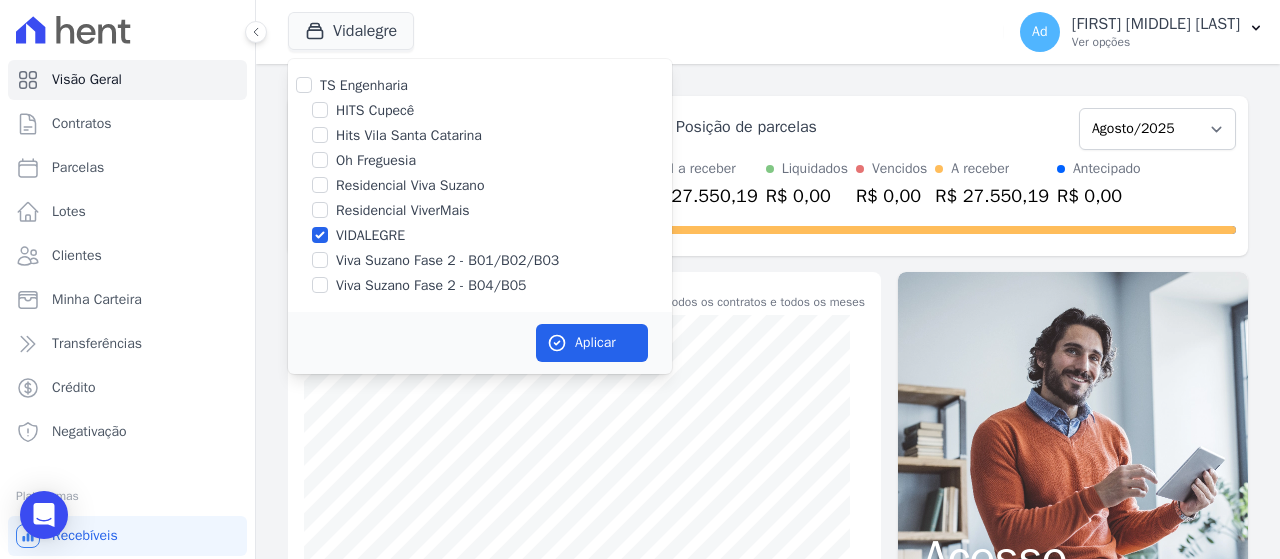 drag, startPoint x: 350, startPoint y: 231, endPoint x: 518, endPoint y: 340, distance: 200.26233 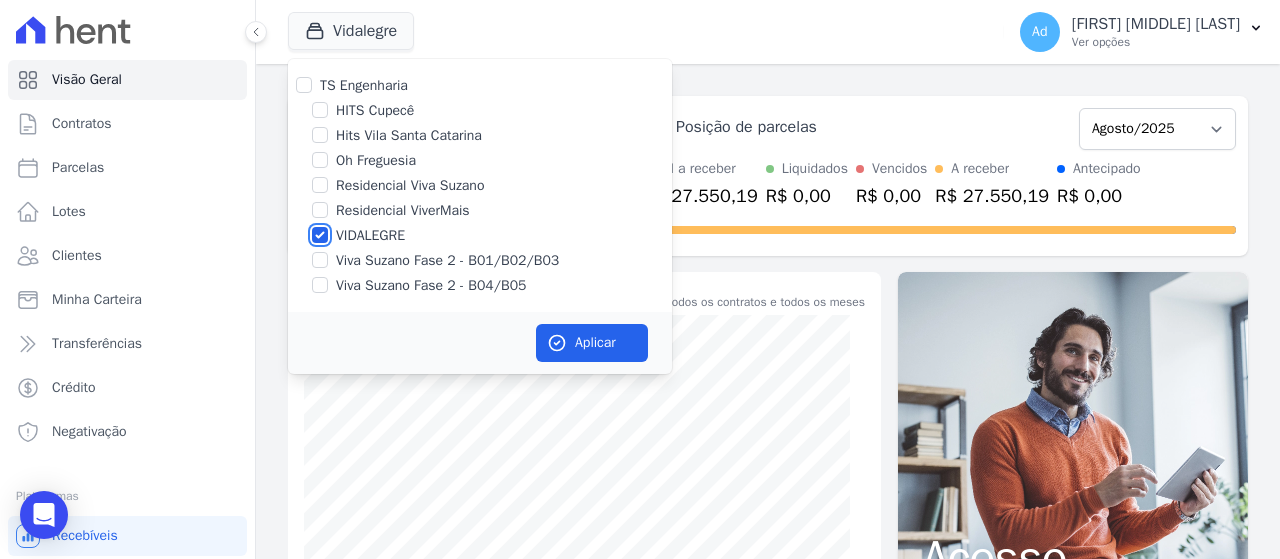 click on "VIDALEGRE" at bounding box center (320, 235) 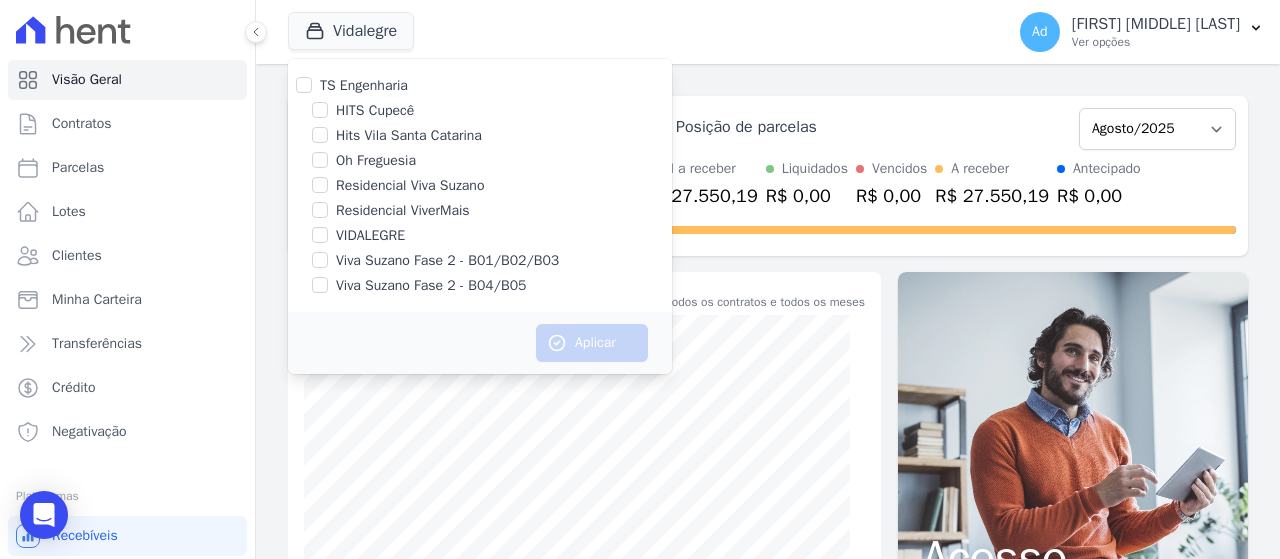 click on "VIDALEGRE" at bounding box center [370, 235] 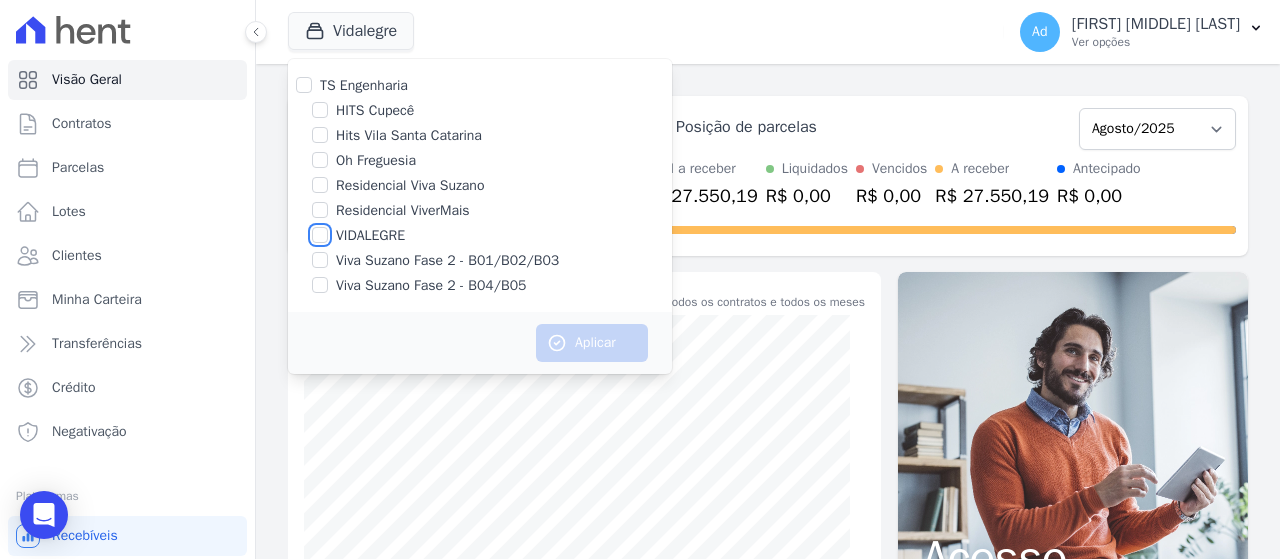 click on "VIDALEGRE" at bounding box center (320, 235) 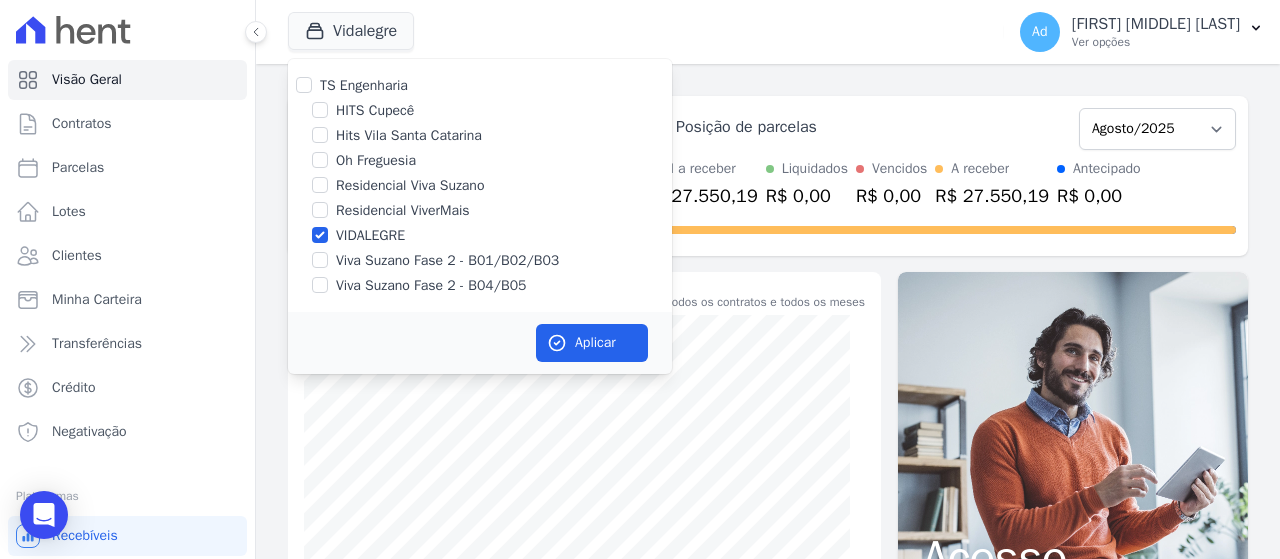 click on "Aplicar" at bounding box center [480, 343] 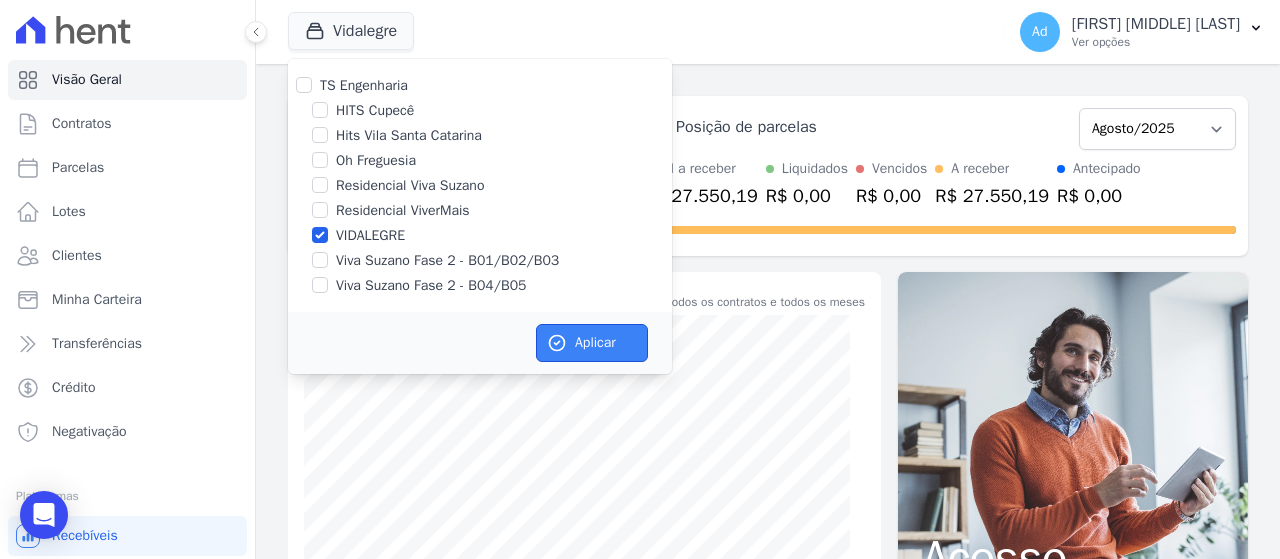 click 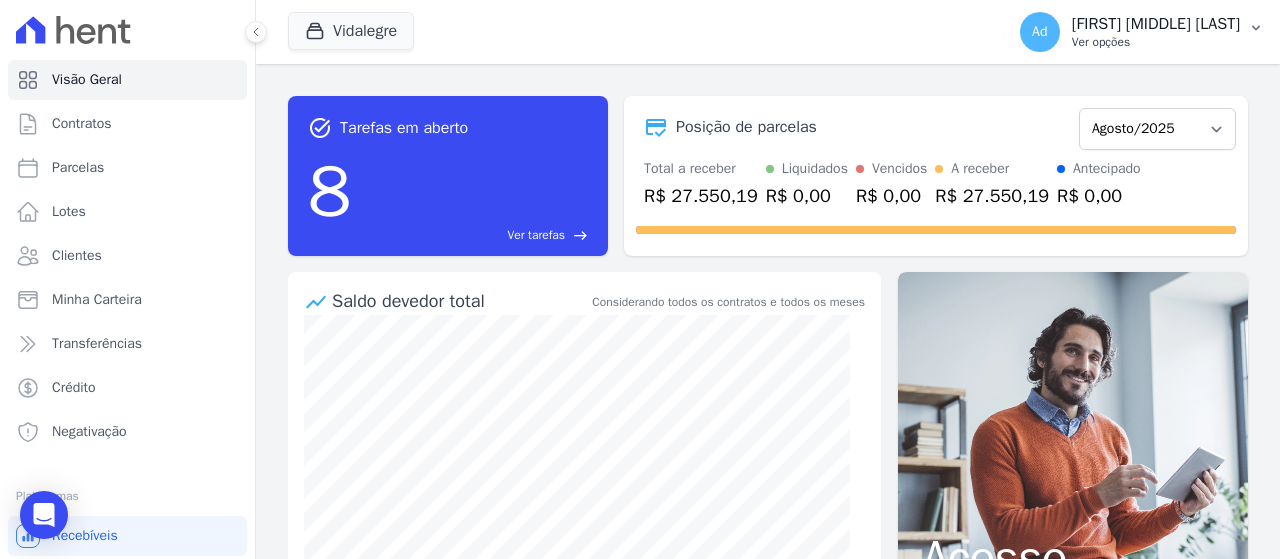 click on "[FIRST] [MIDDLE] [LAST]" at bounding box center [1156, 24] 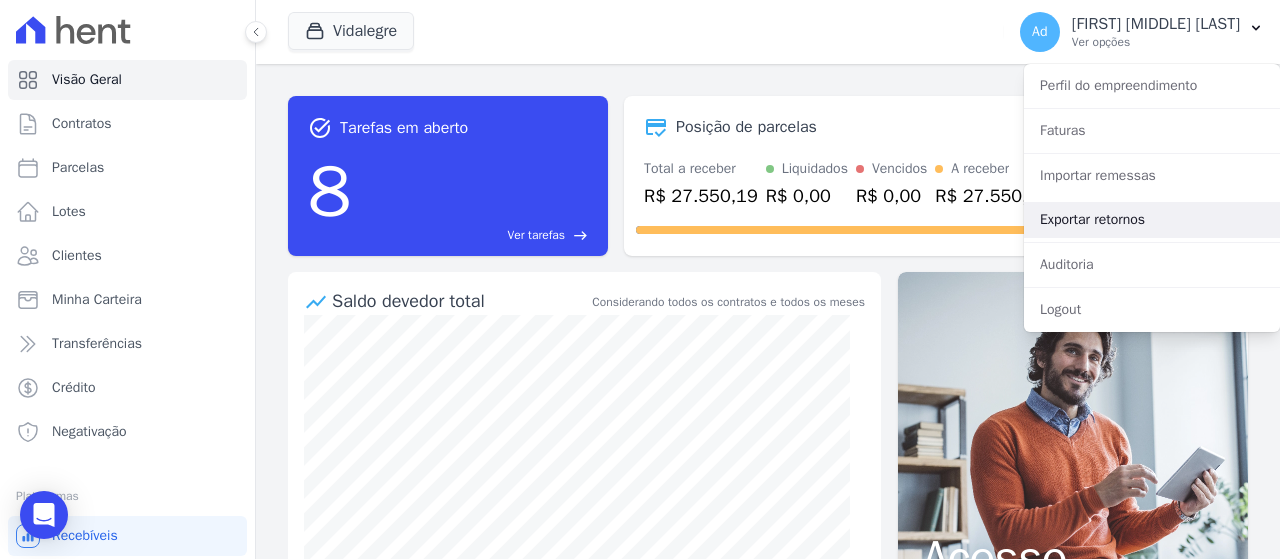 click on "Exportar retornos" at bounding box center [1152, 220] 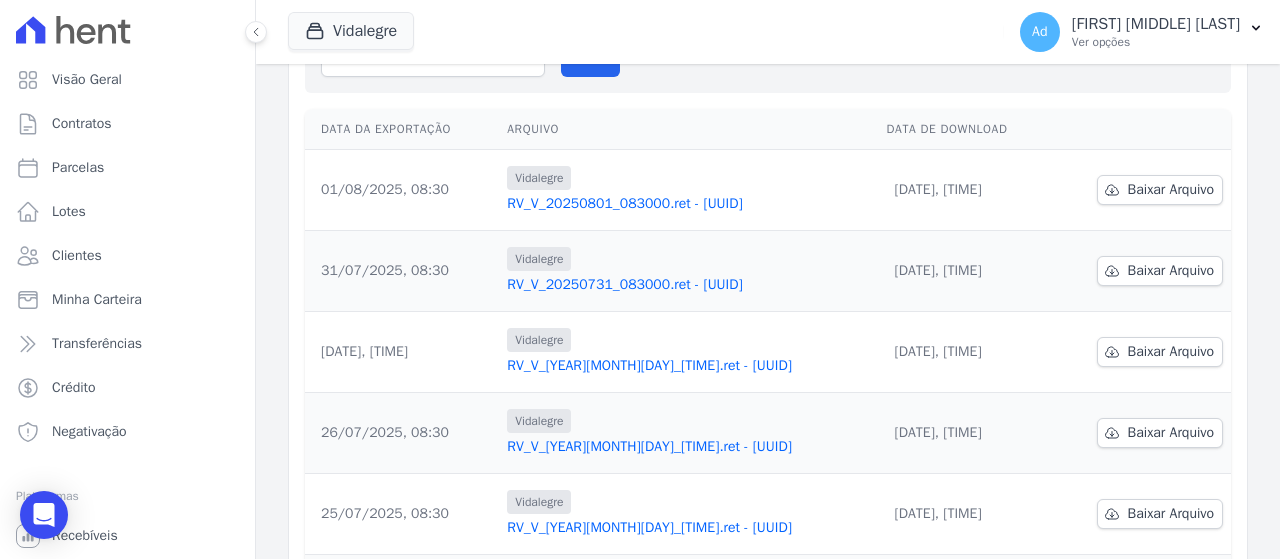 scroll, scrollTop: 300, scrollLeft: 0, axis: vertical 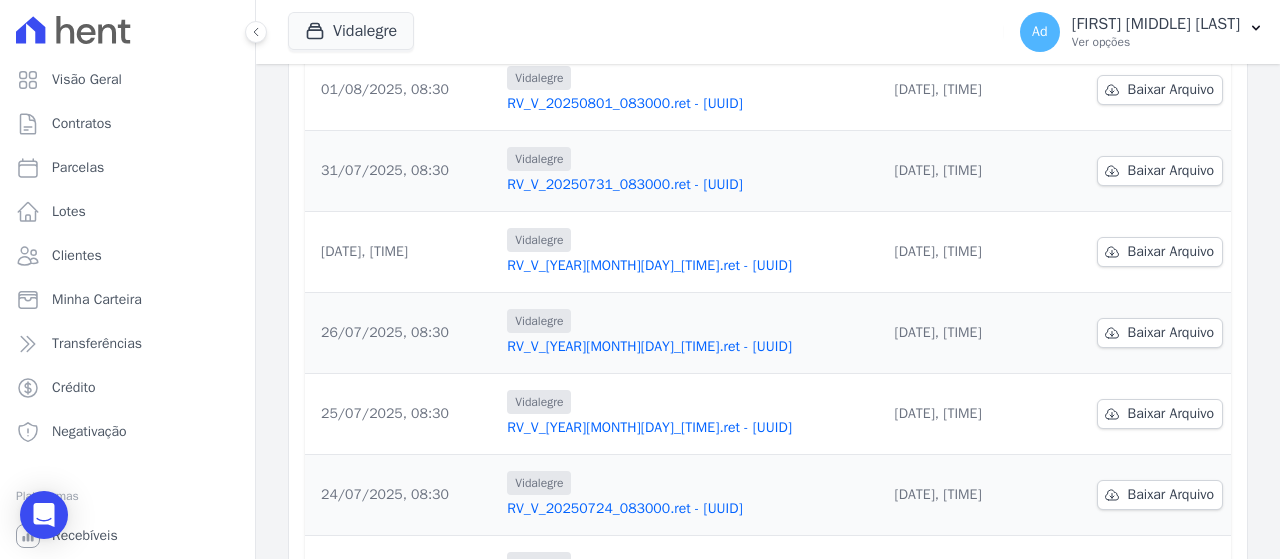 click on "RV_V_[YEAR][MONTH][DAY]_[TIME].ret -
[UUID]" at bounding box center (688, 266) 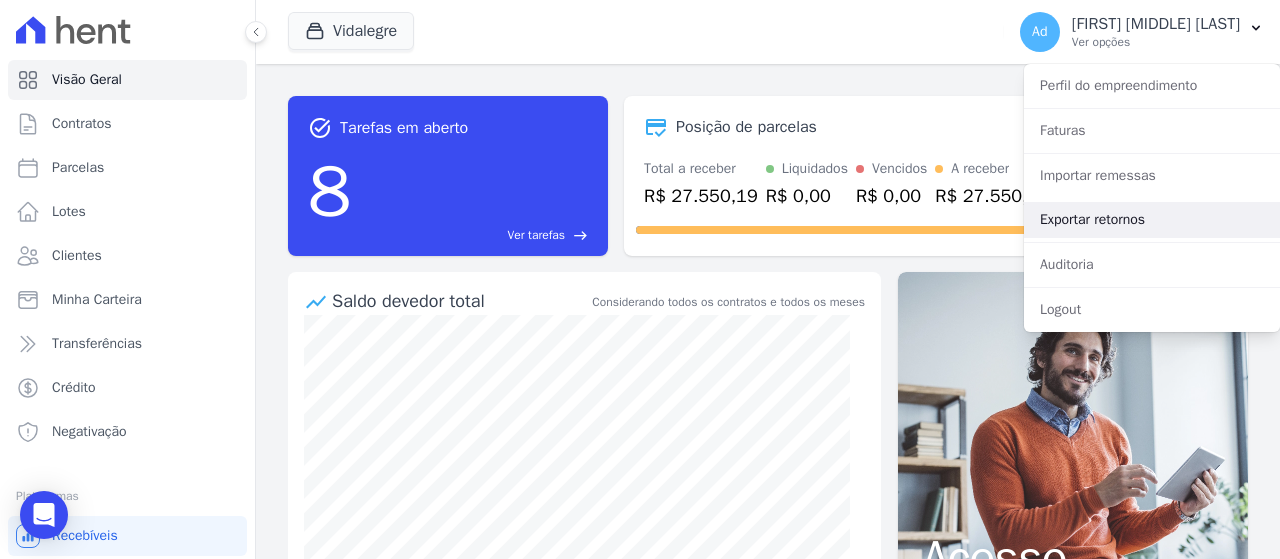click on "Exportar retornos" at bounding box center (1152, 220) 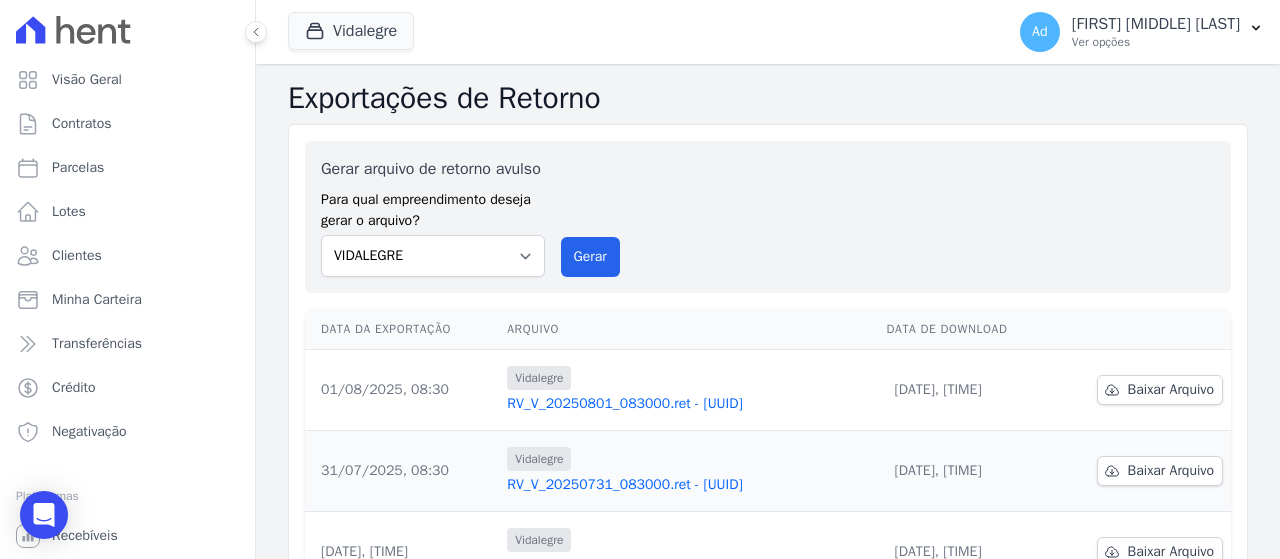 scroll, scrollTop: 200, scrollLeft: 0, axis: vertical 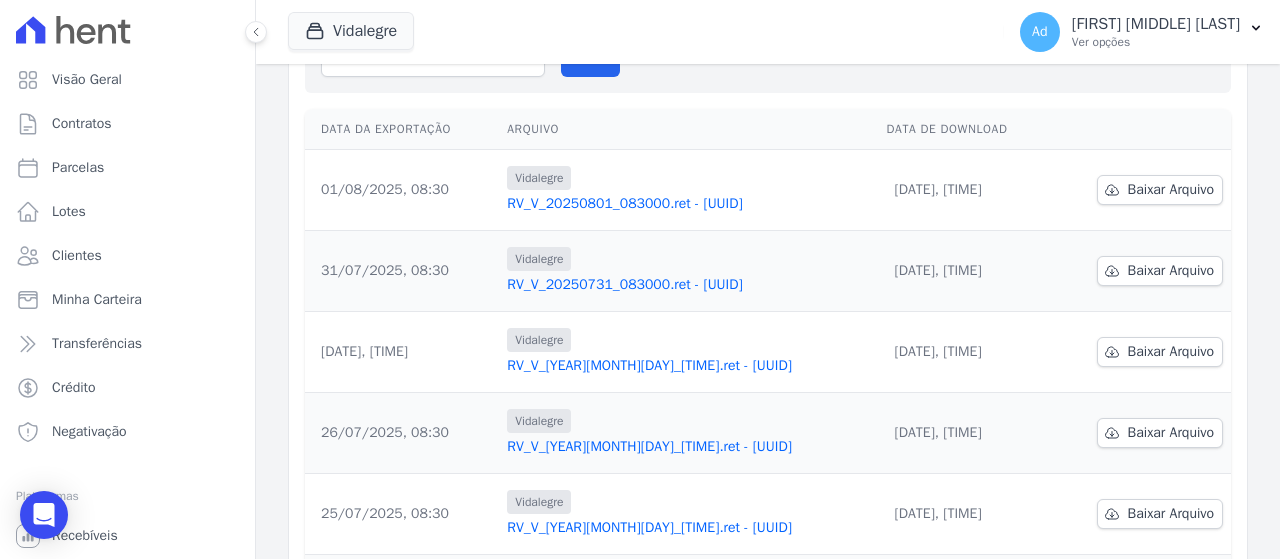 click on "RV_V_20250731_083000.ret -
[UUID]" at bounding box center (688, 285) 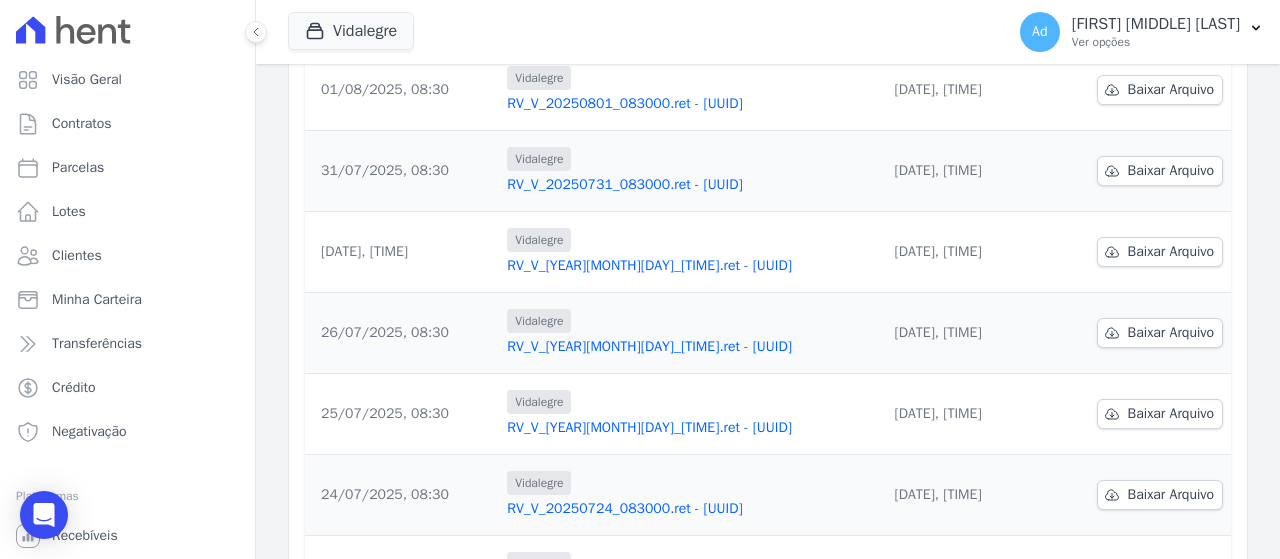click on "[CITY]
RV_V_[YEAR][MONTH][DAY]_[TIME].ret -
[UUID]" at bounding box center (688, 333) 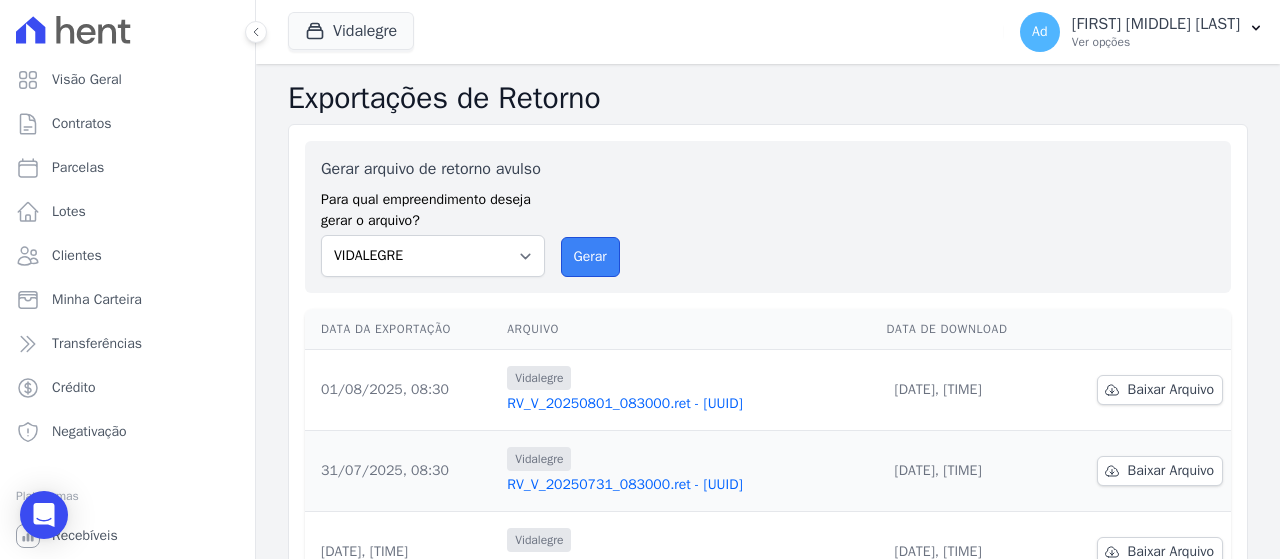 click on "Gerar" at bounding box center [590, 257] 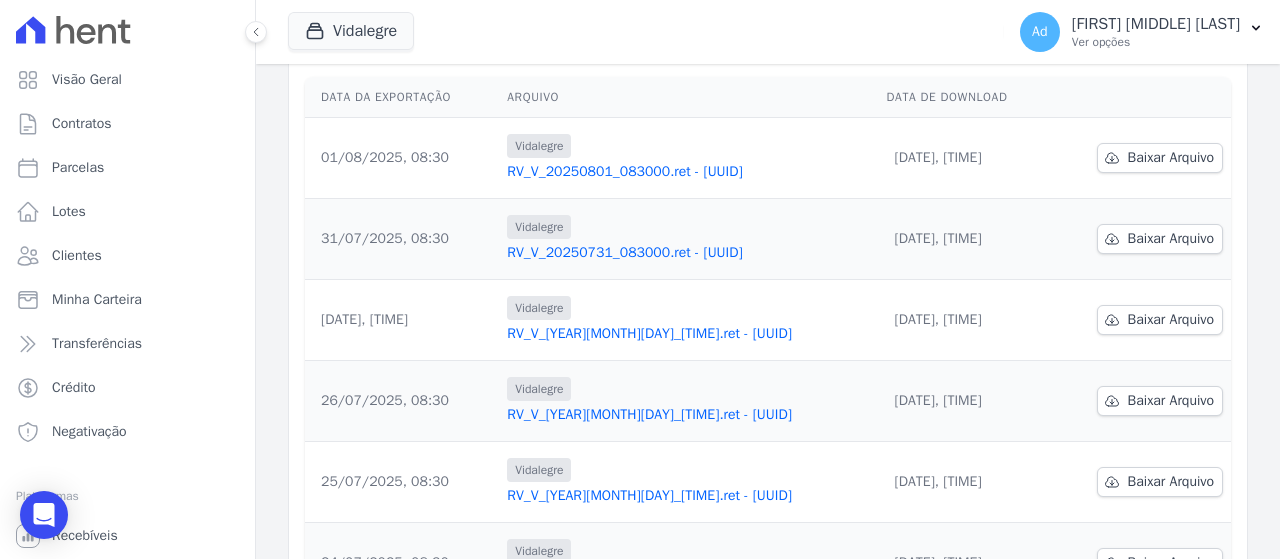 scroll, scrollTop: 400, scrollLeft: 0, axis: vertical 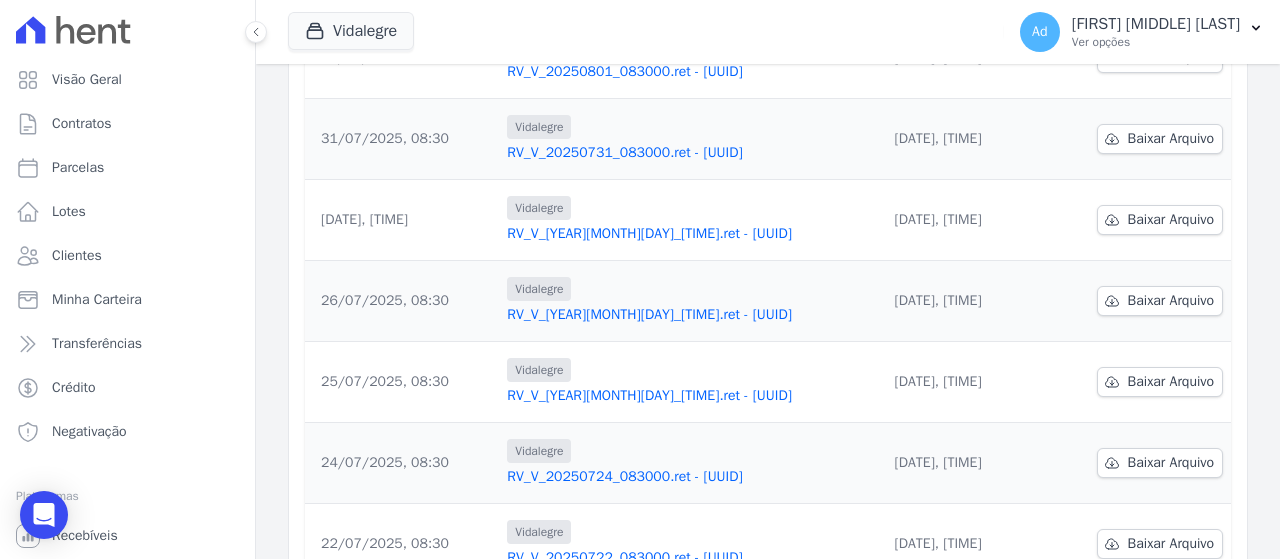 click on "RV_V_[YEAR][MONTH][DAY]_[TIME].ret -
[UUID]" at bounding box center [688, 315] 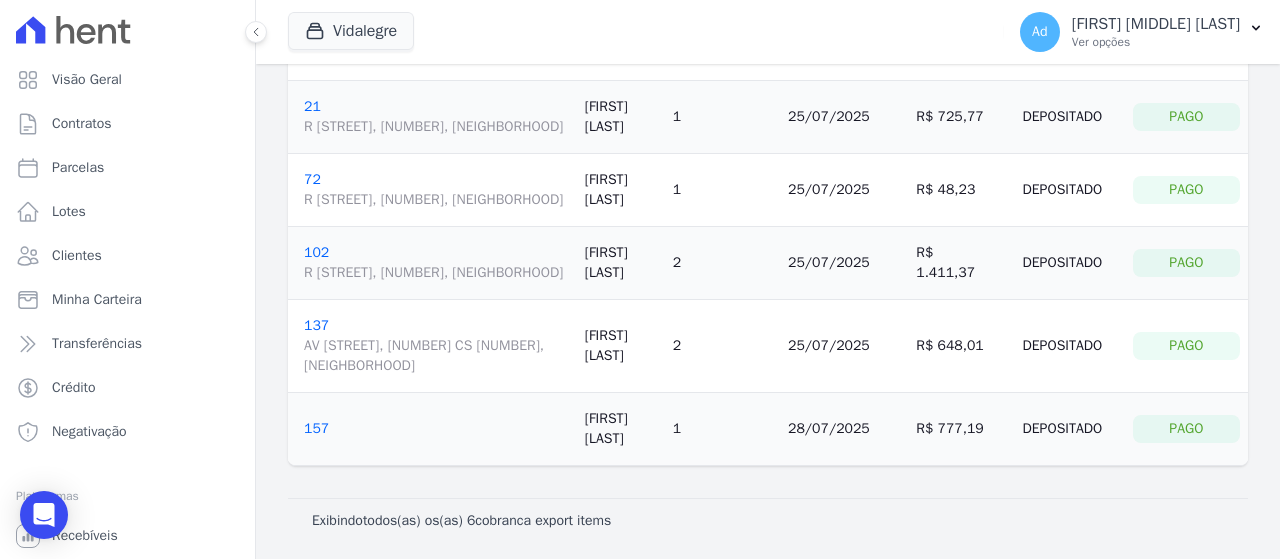 scroll, scrollTop: 0, scrollLeft: 0, axis: both 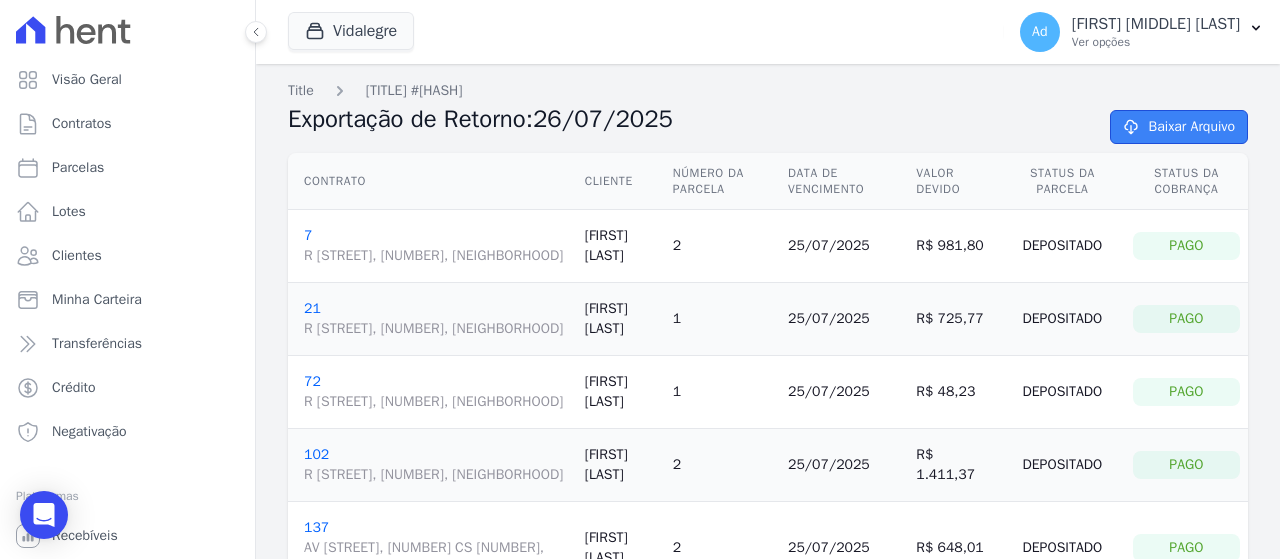 click on "Baixar Arquivo" at bounding box center [1179, 127] 